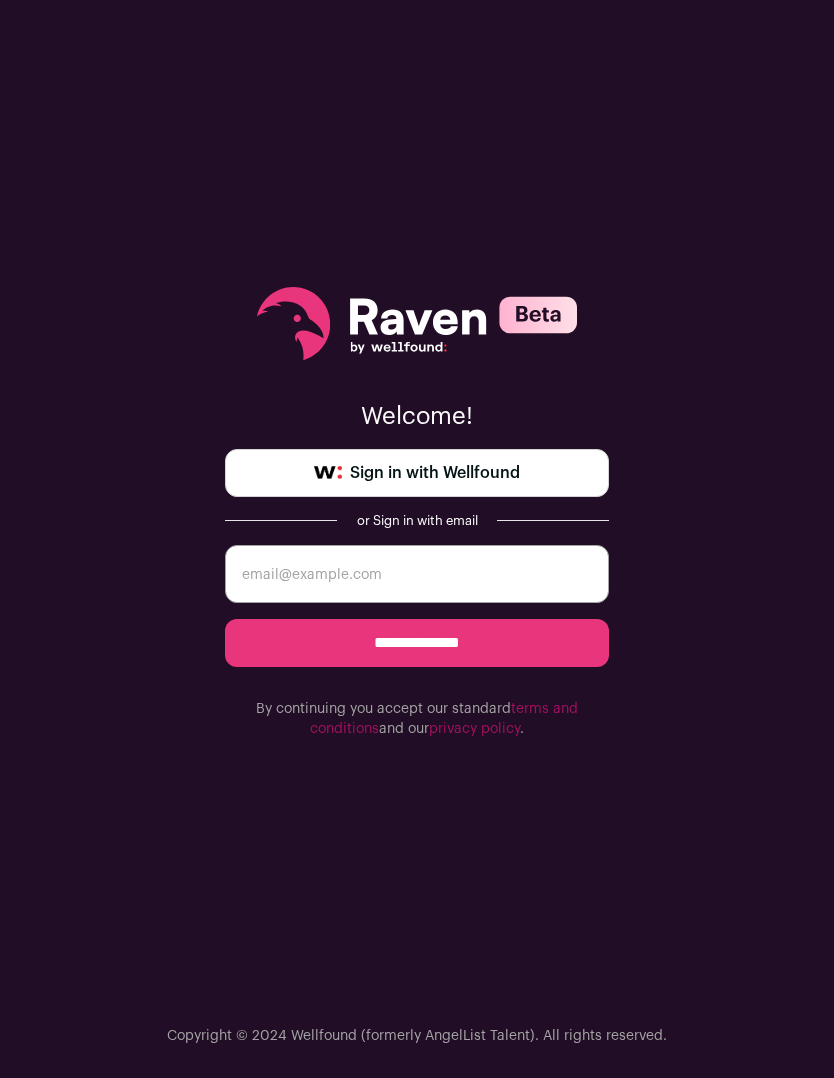 scroll, scrollTop: 0, scrollLeft: 0, axis: both 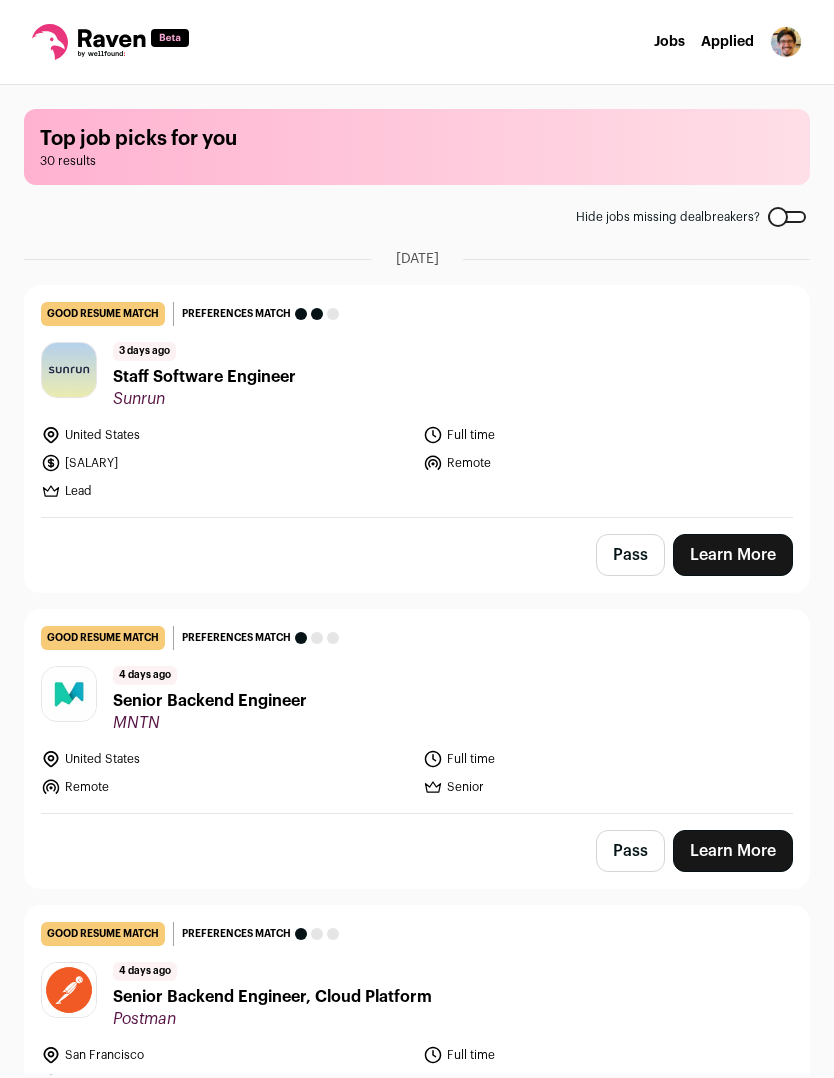 click on "[NUMBER] days ago
You meet the must-have requirements but are missing some nice-to-haves or don't strongly match the job responsibilities. These issues are usually fixable with some resume edits.
Preferences match
This job meets your dealbreakers but is missing one or more of your nice-to-haves
3 days ago
Staff Software Engineer
Sunrun
[COUNTRY]
Full time
[NUMBER]k-[NUMBER]k" at bounding box center (417, 401) 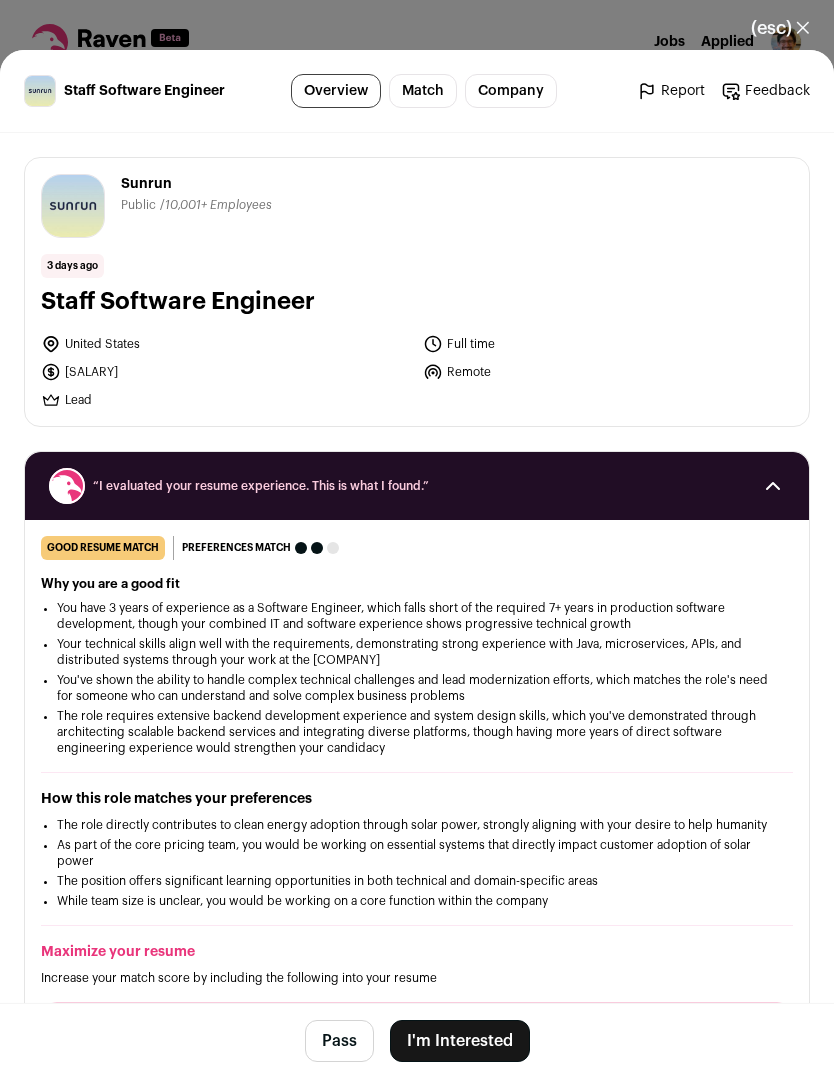 scroll, scrollTop: 0, scrollLeft: 0, axis: both 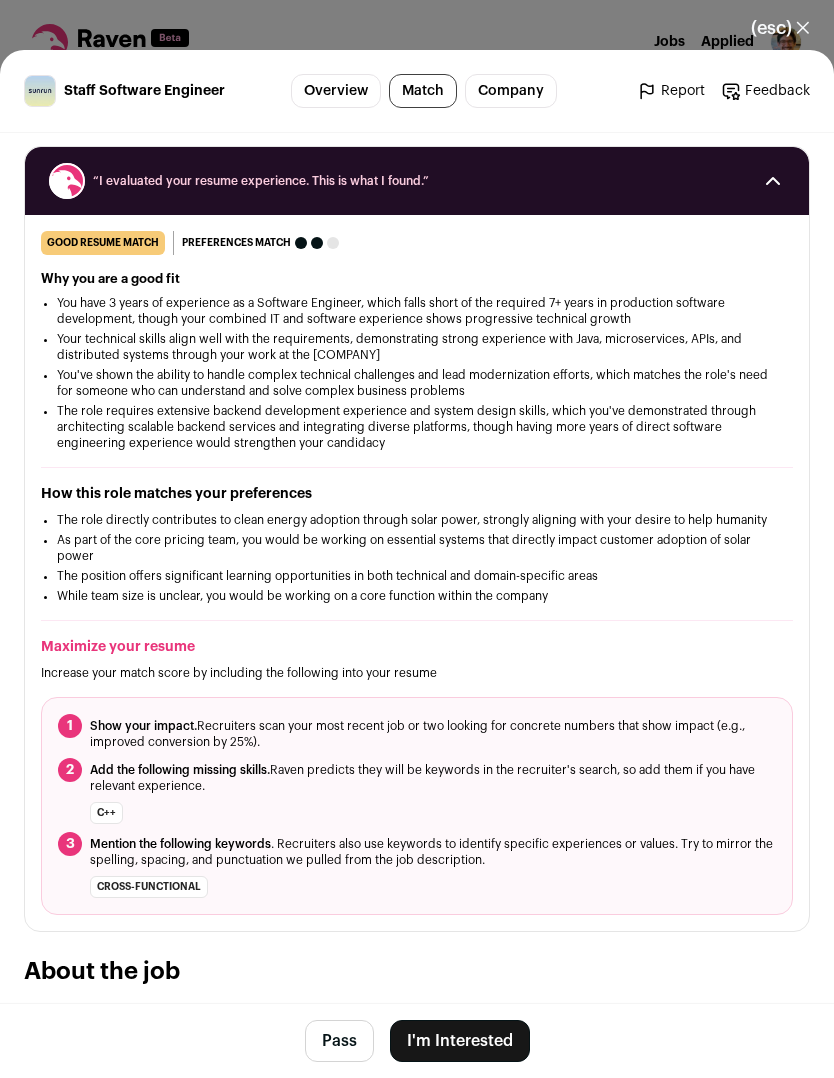 click on "Preferences match" at bounding box center (260, 243) 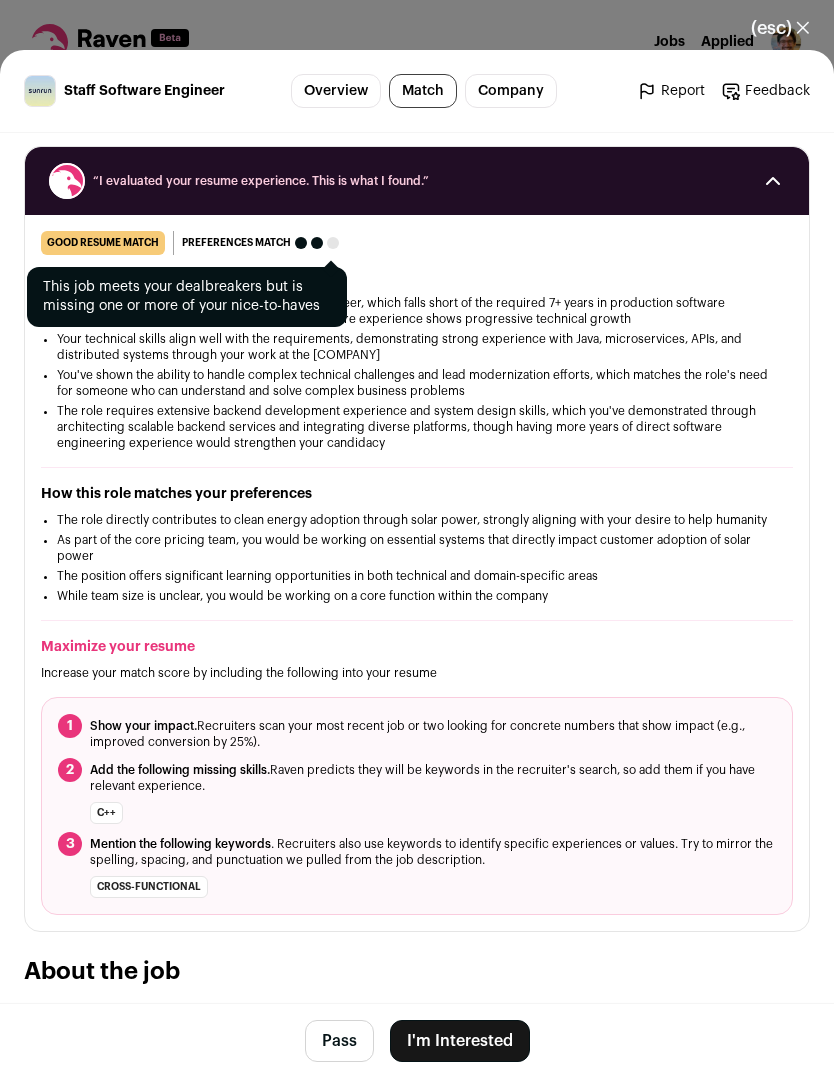 click on "good resume match
You meet the must-have requirements but are missing some nice-to-haves or don't strongly match the job responsibilities. These issues are usually fixable with some resume edits.
Preferences match
This job meets your dealbreakers but is missing one or more of your nice-to-haves" at bounding box center [417, 243] 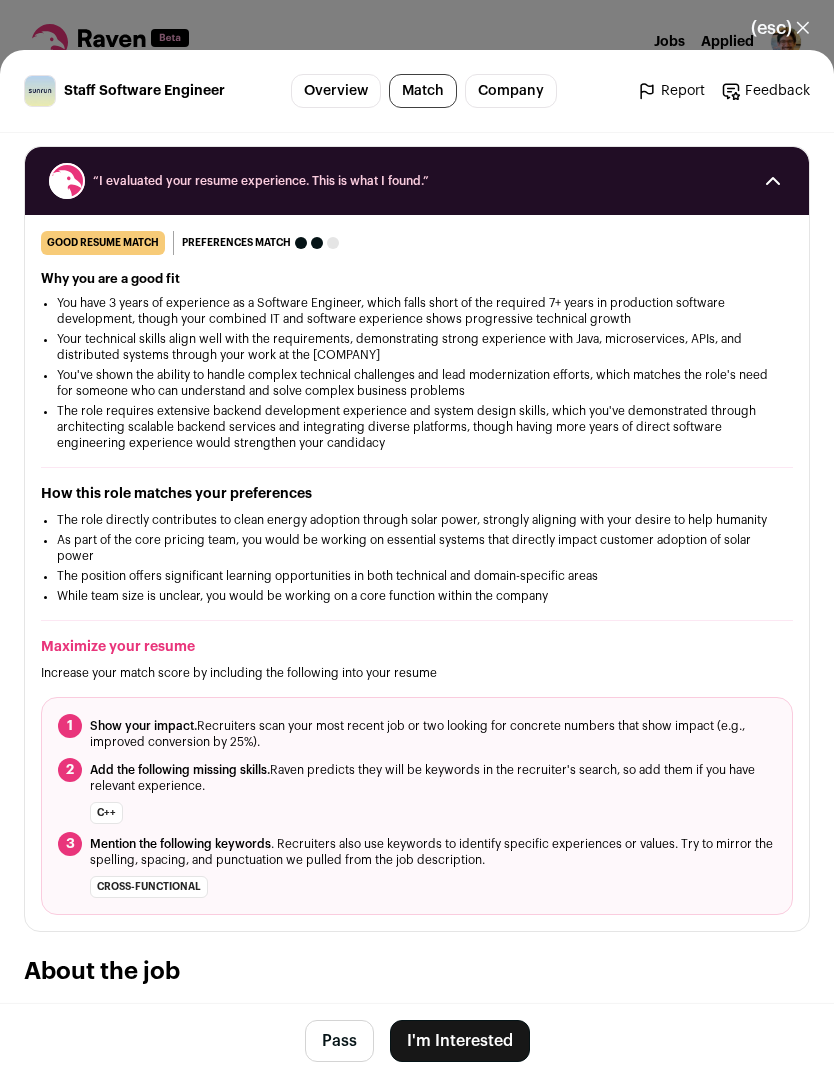 click on "Company" at bounding box center (511, 91) 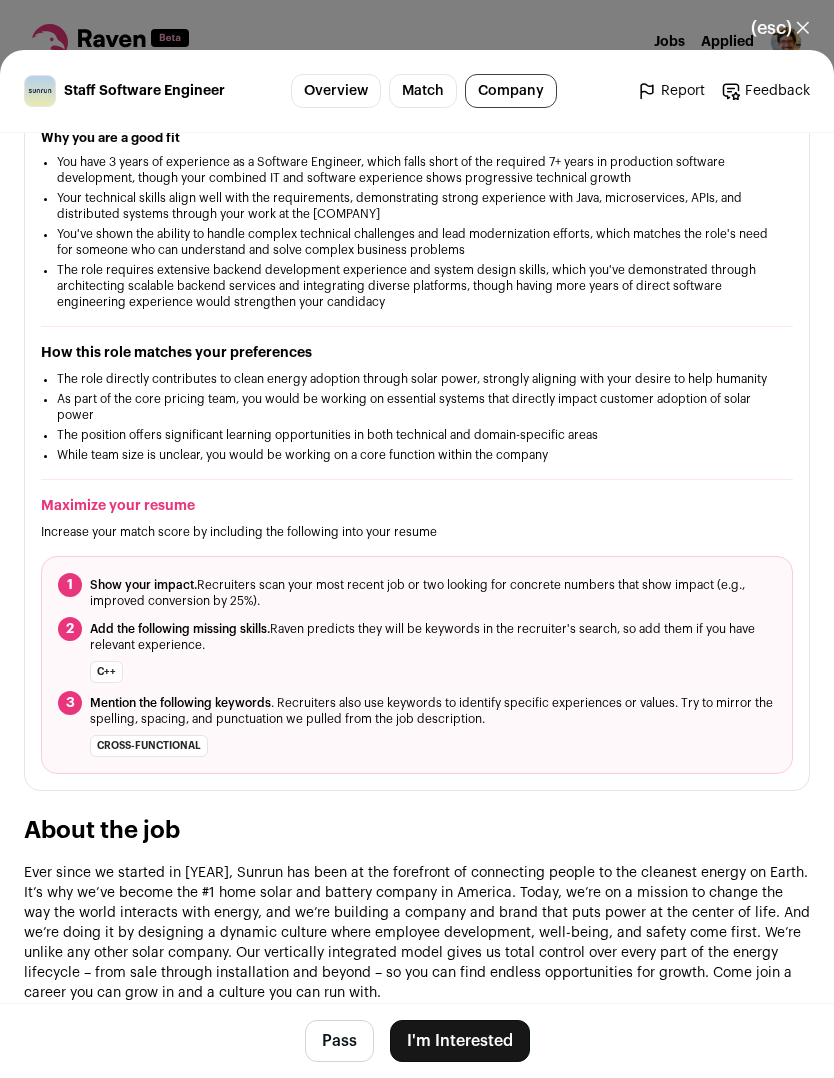 scroll, scrollTop: 0, scrollLeft: 0, axis: both 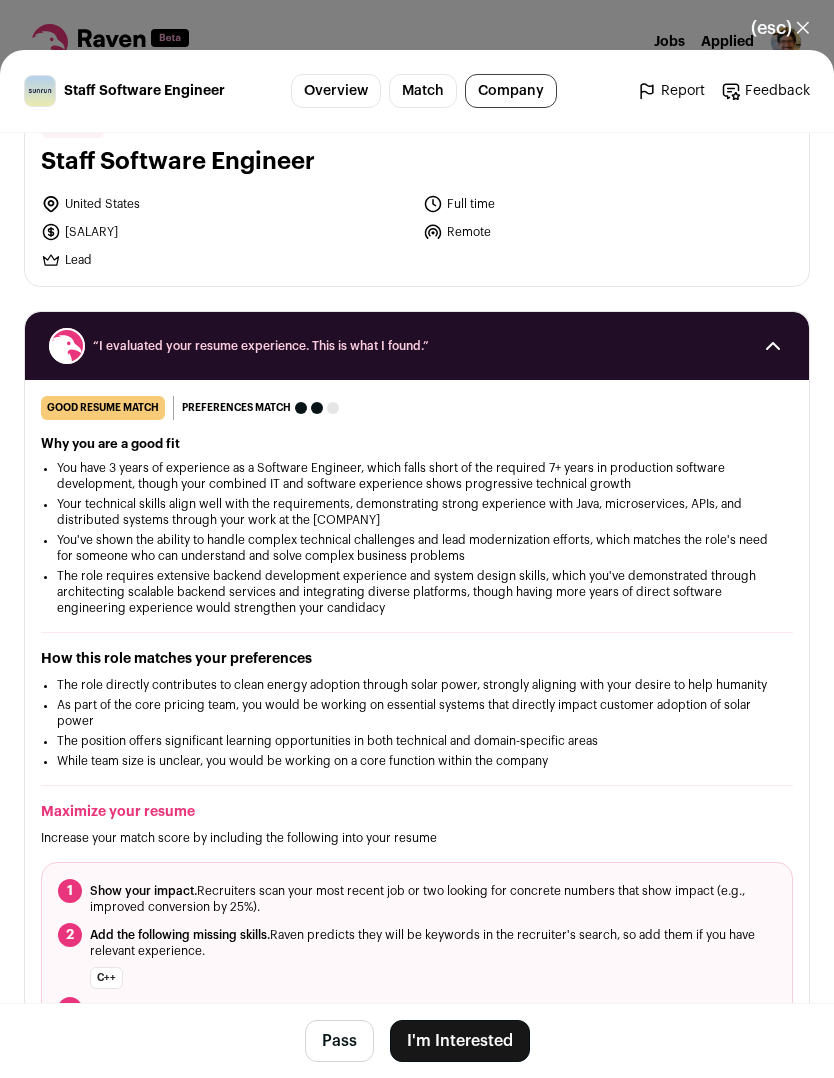 click on "(esc) ✕" at bounding box center (780, 28) 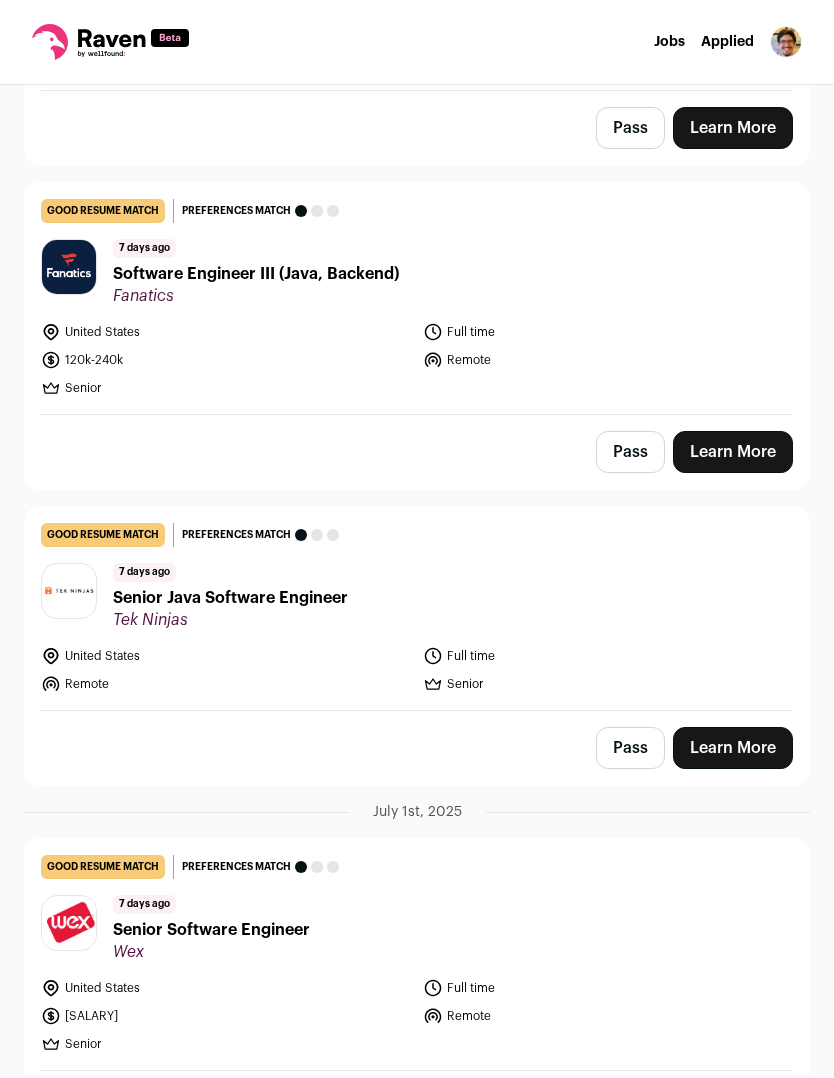 scroll, scrollTop: 2606, scrollLeft: 0, axis: vertical 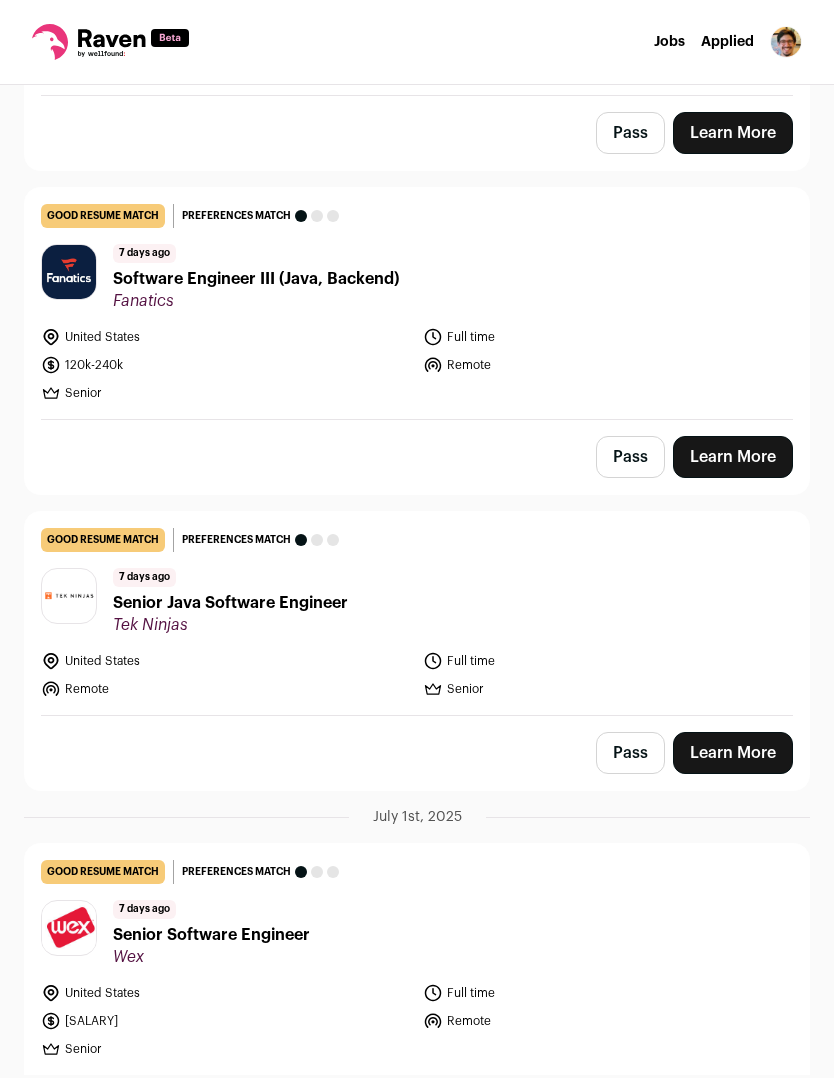 click on "Software Engineer III (Java, Backend)" at bounding box center [256, 279] 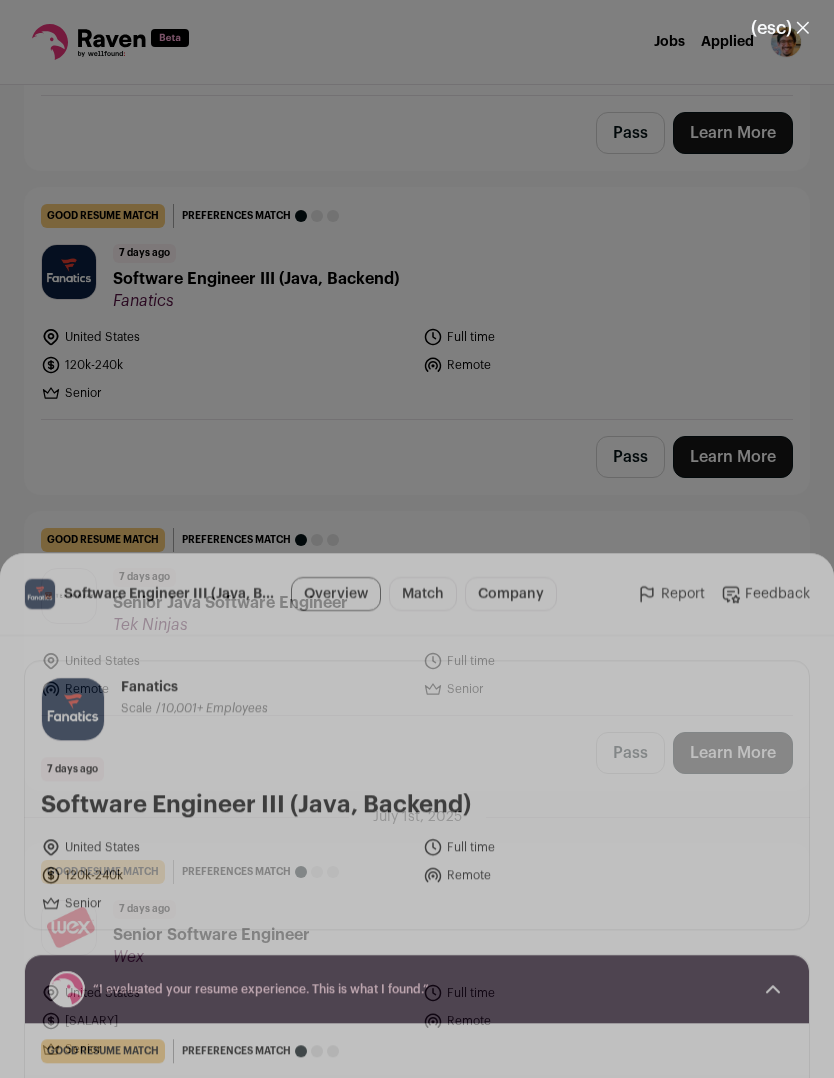 scroll, scrollTop: 0, scrollLeft: 0, axis: both 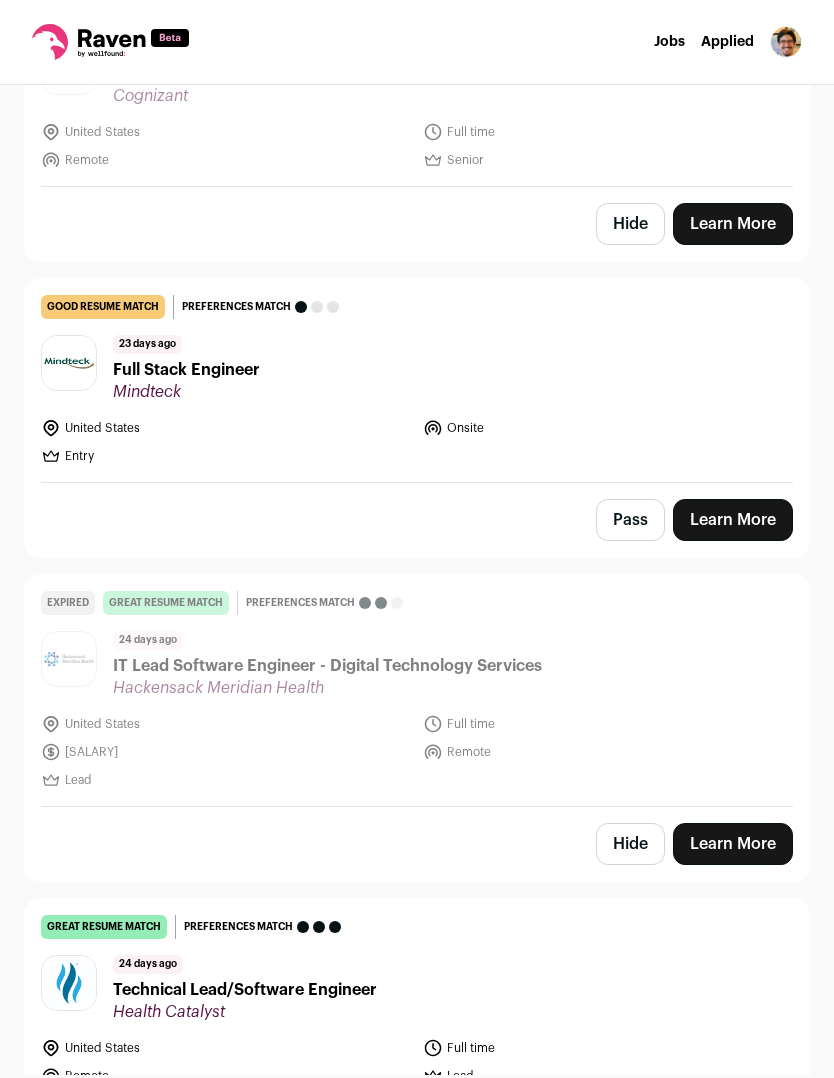 click on "Full Stack Engineer" at bounding box center (186, 370) 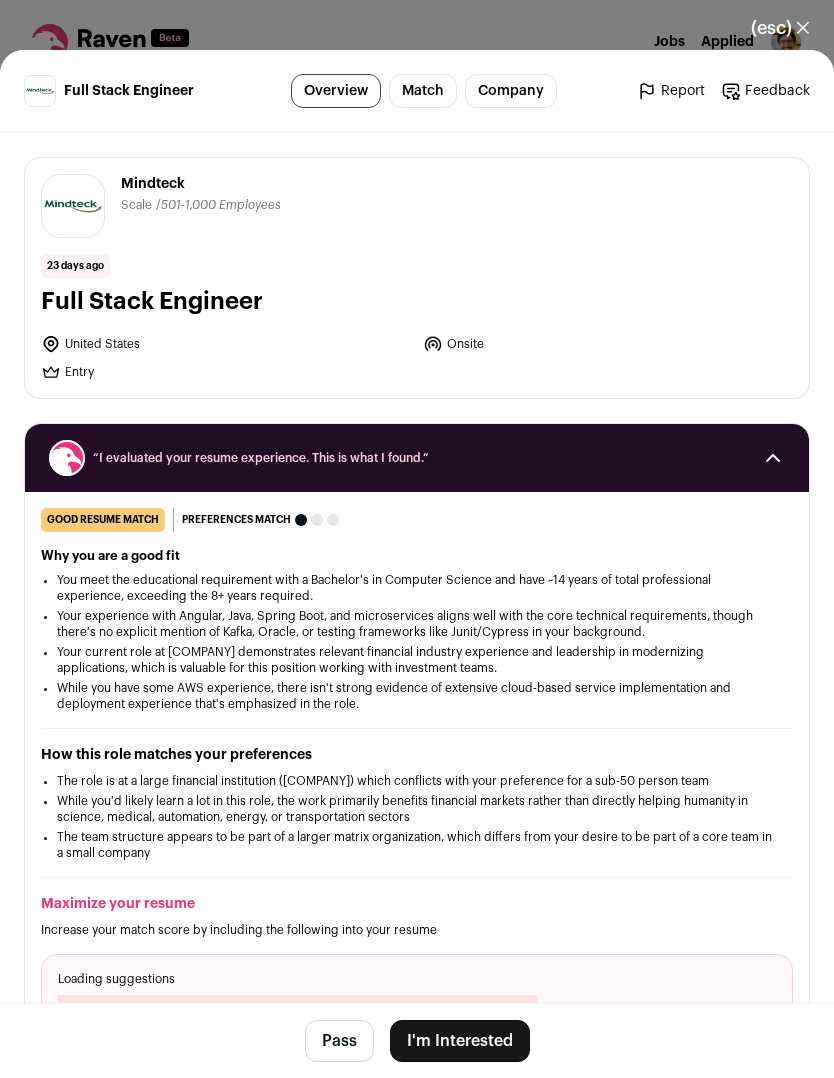 scroll, scrollTop: 0, scrollLeft: 0, axis: both 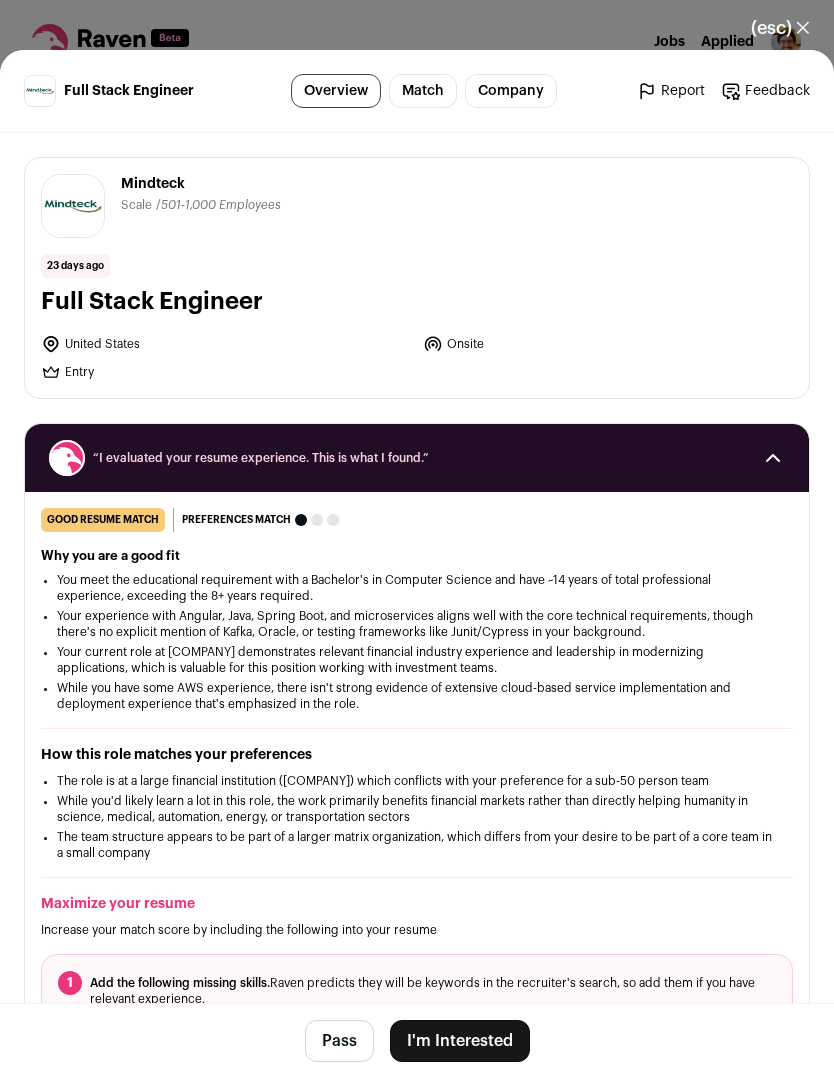 click on "(esc) ✕" at bounding box center [780, 28] 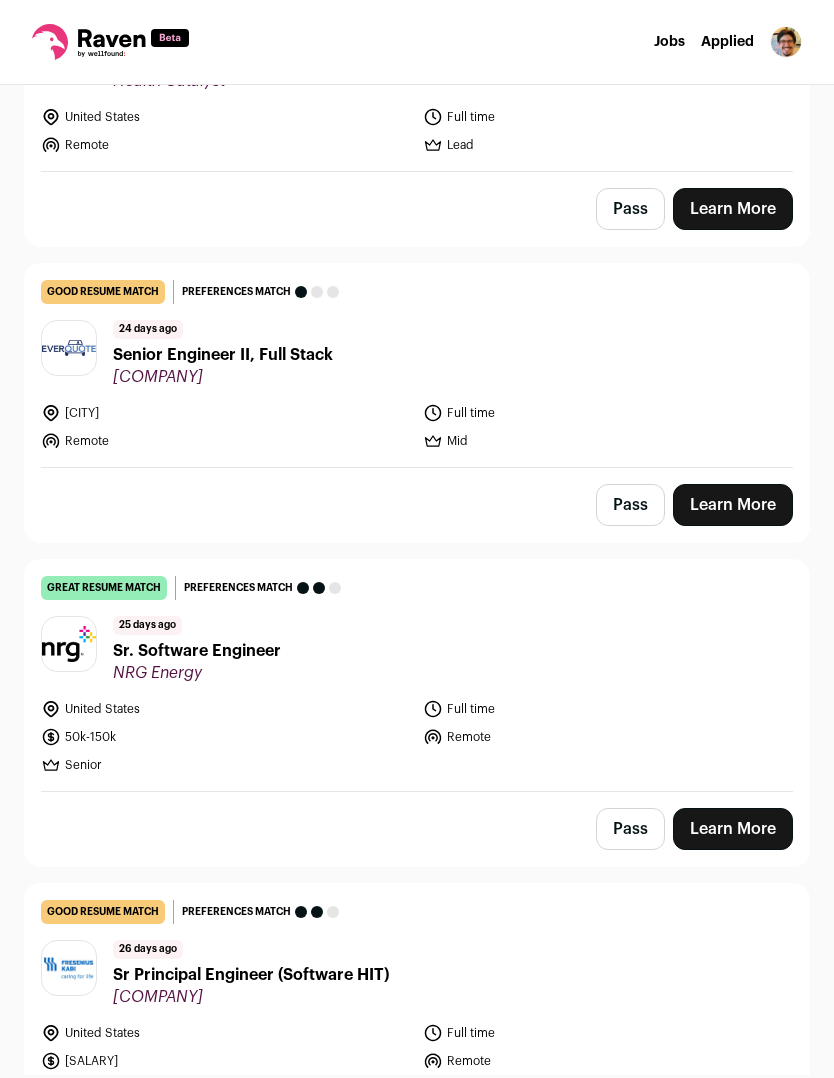 scroll, scrollTop: 7947, scrollLeft: 0, axis: vertical 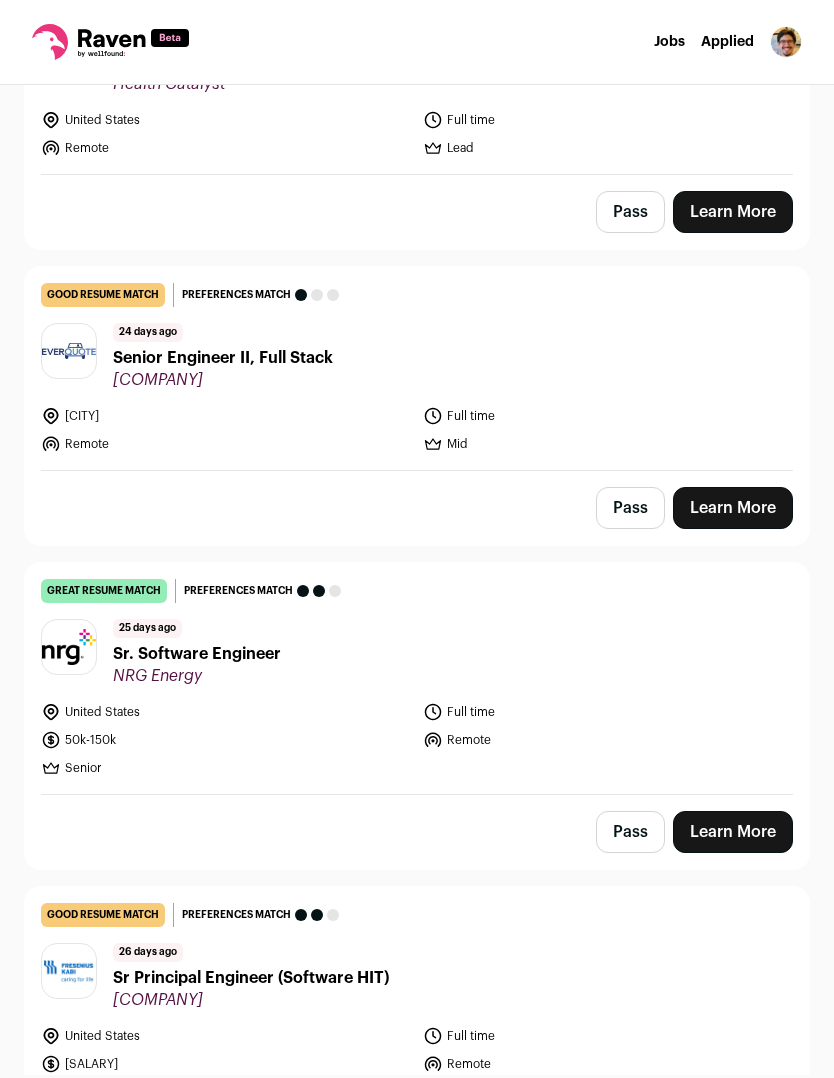 click at bounding box center [69, 351] 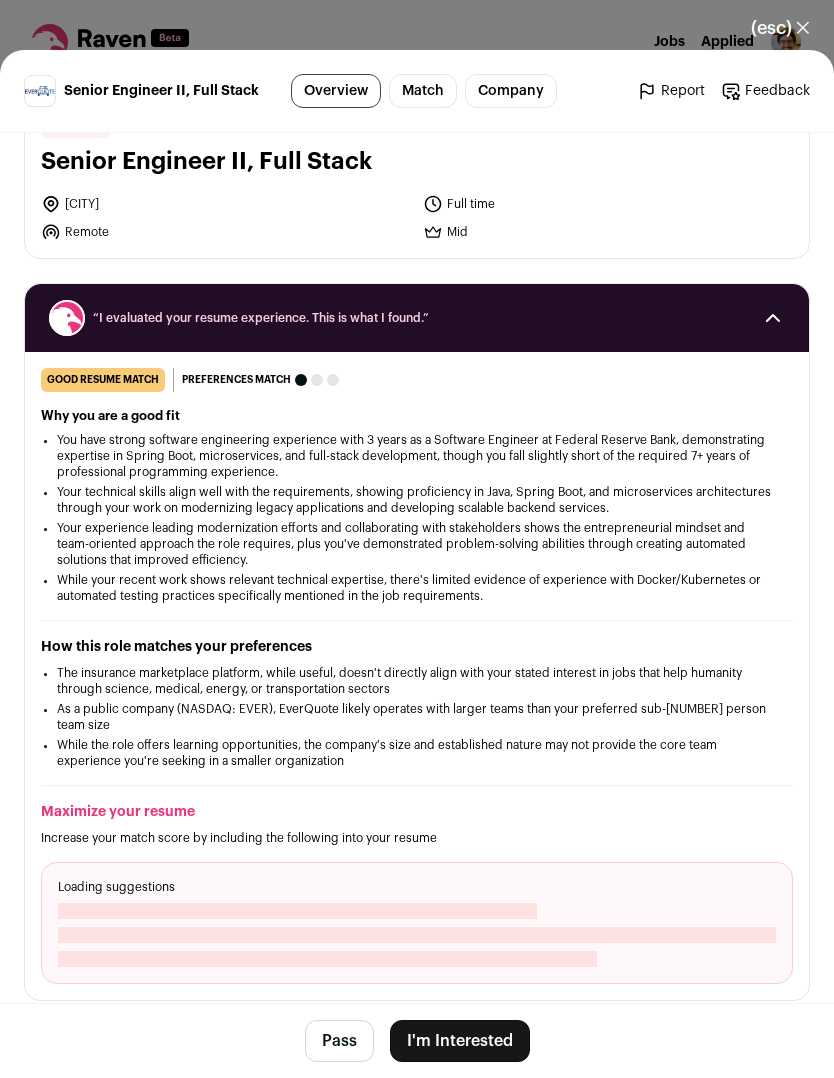 scroll, scrollTop: 142, scrollLeft: 0, axis: vertical 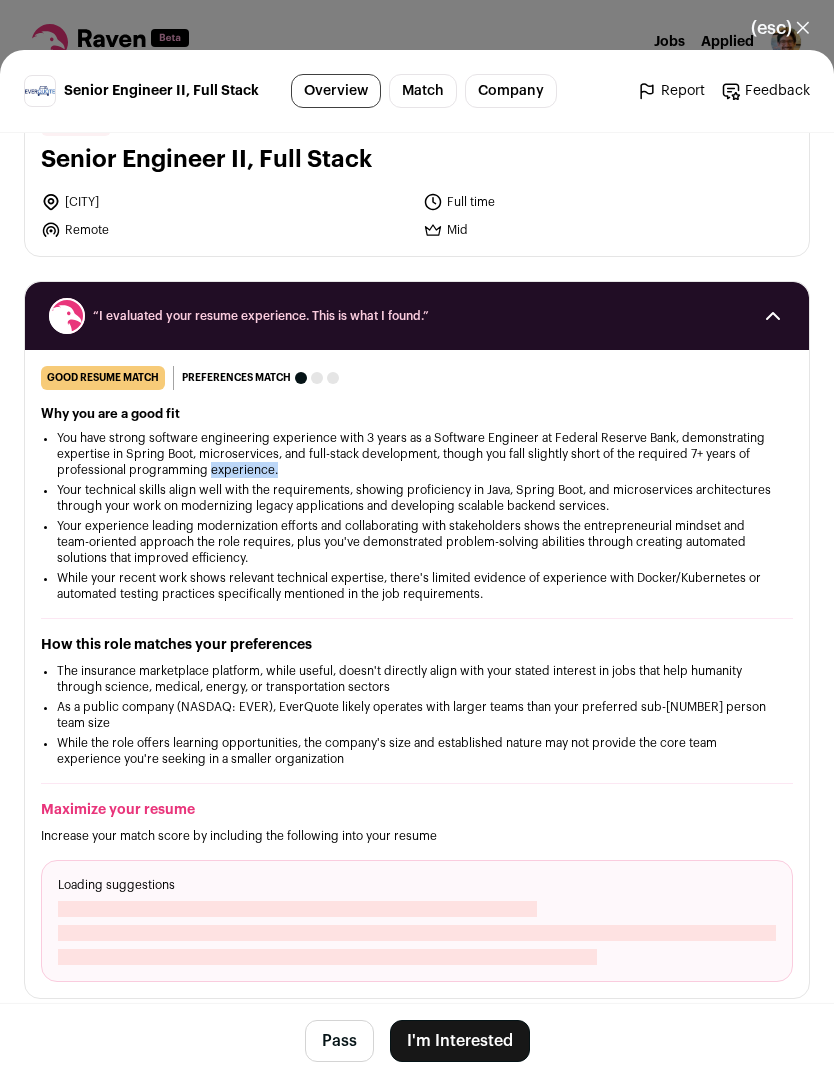 click on "good resume match
You meet the must-have requirements but are missing some nice-to-haves or don't strongly match the job responsibilities. These issues are usually fixable with some resume edits.
Preferences match
This job is missing one or more of your dealbreakers
Why you are a good fit
You have strong software engineering experience with 3 years as a Software Engineer at Federal Reserve Bank, demonstrating expertise in Spring Boot, microservices, and full-stack development, though you fall slightly short of the required 7+ years of professional programming experience.
How this role matches your preferences" at bounding box center [417, 674] 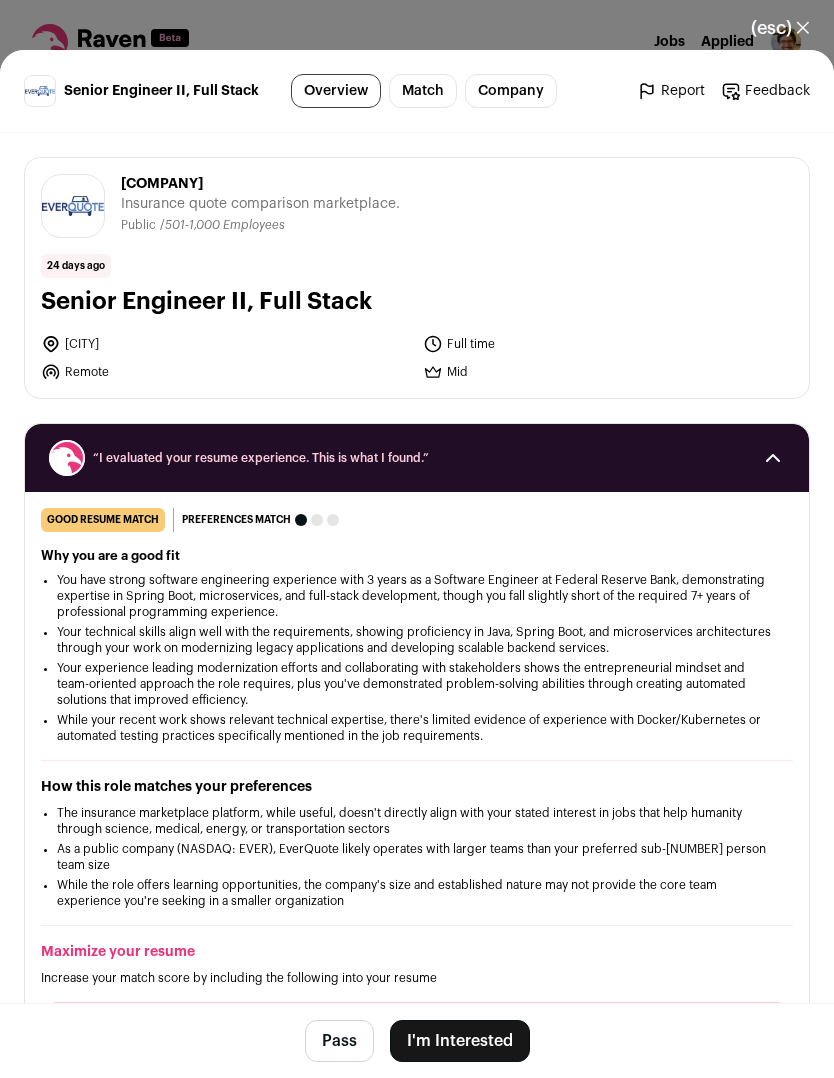scroll, scrollTop: 0, scrollLeft: 0, axis: both 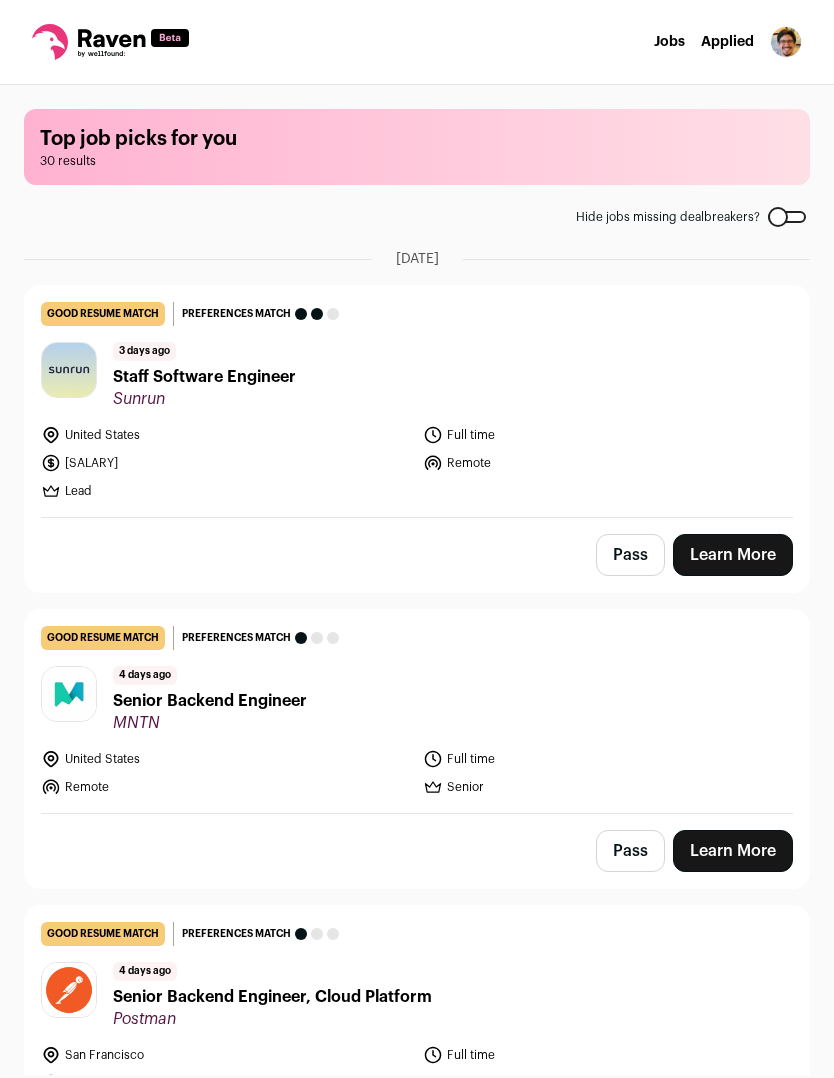 click at bounding box center [110, 42] 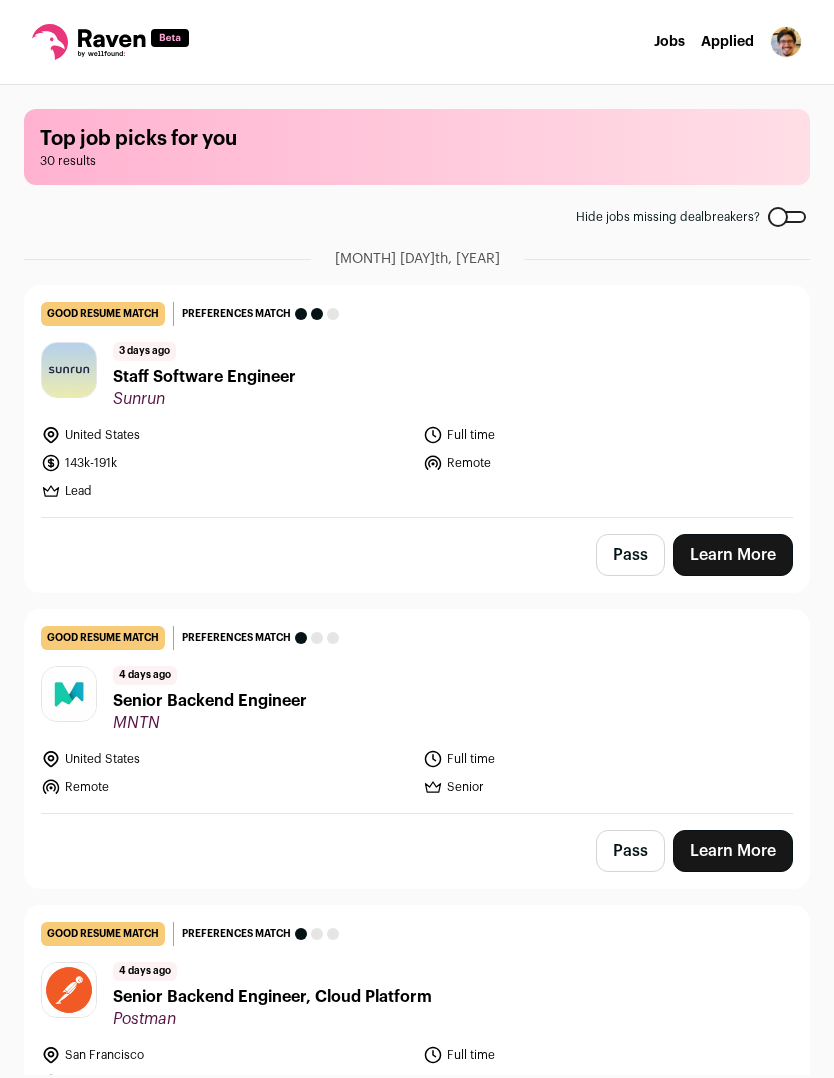 scroll, scrollTop: 0, scrollLeft: 0, axis: both 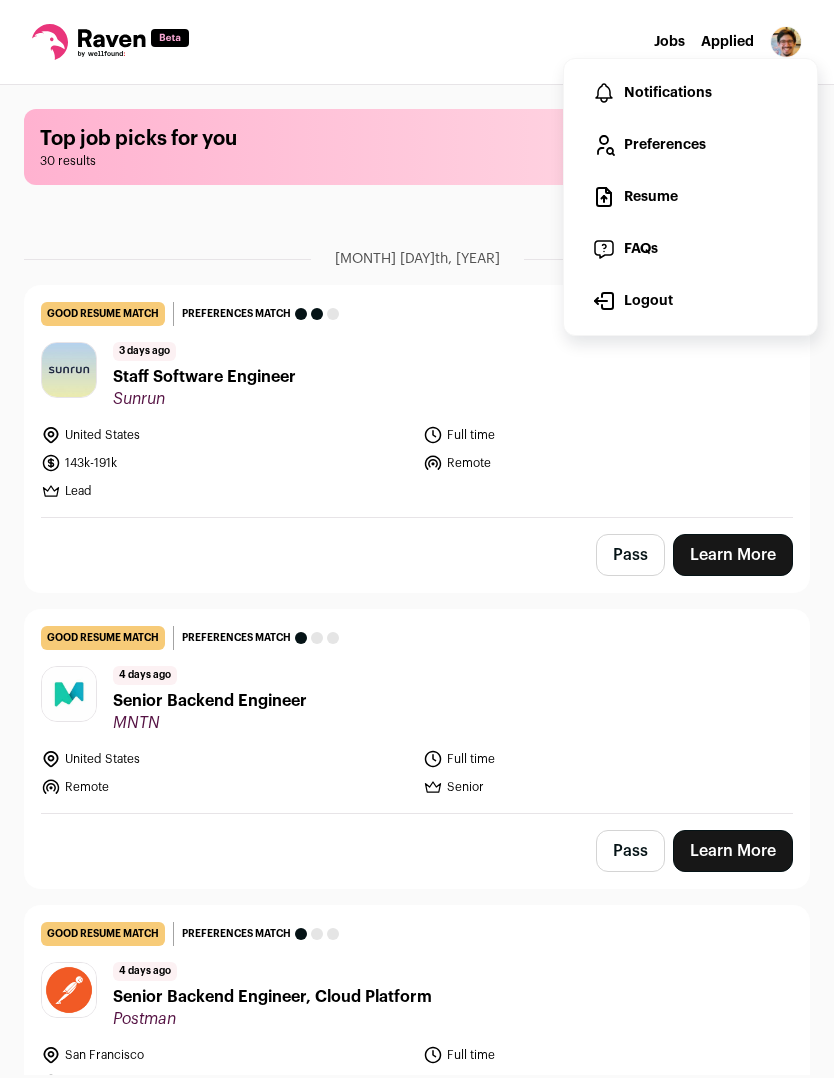 click on "Preferences" at bounding box center [690, 145] 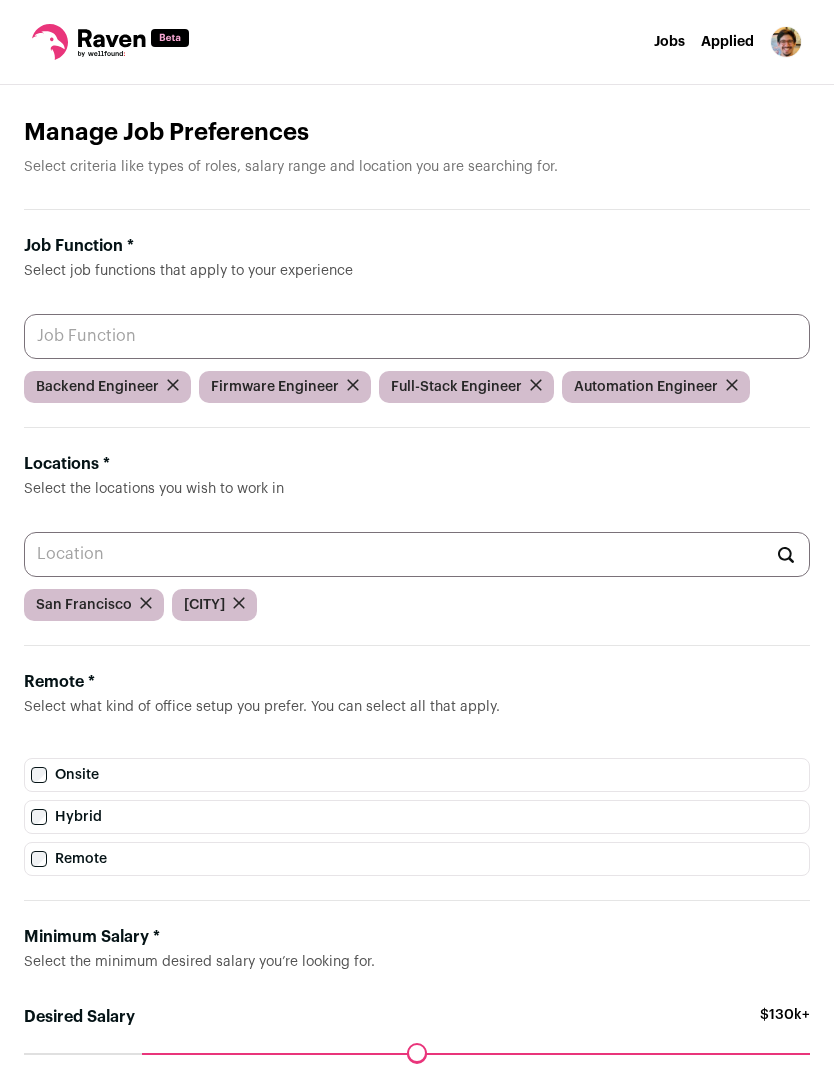 click on "Job Function *
Select job functions that apply to your experience" at bounding box center (417, 336) 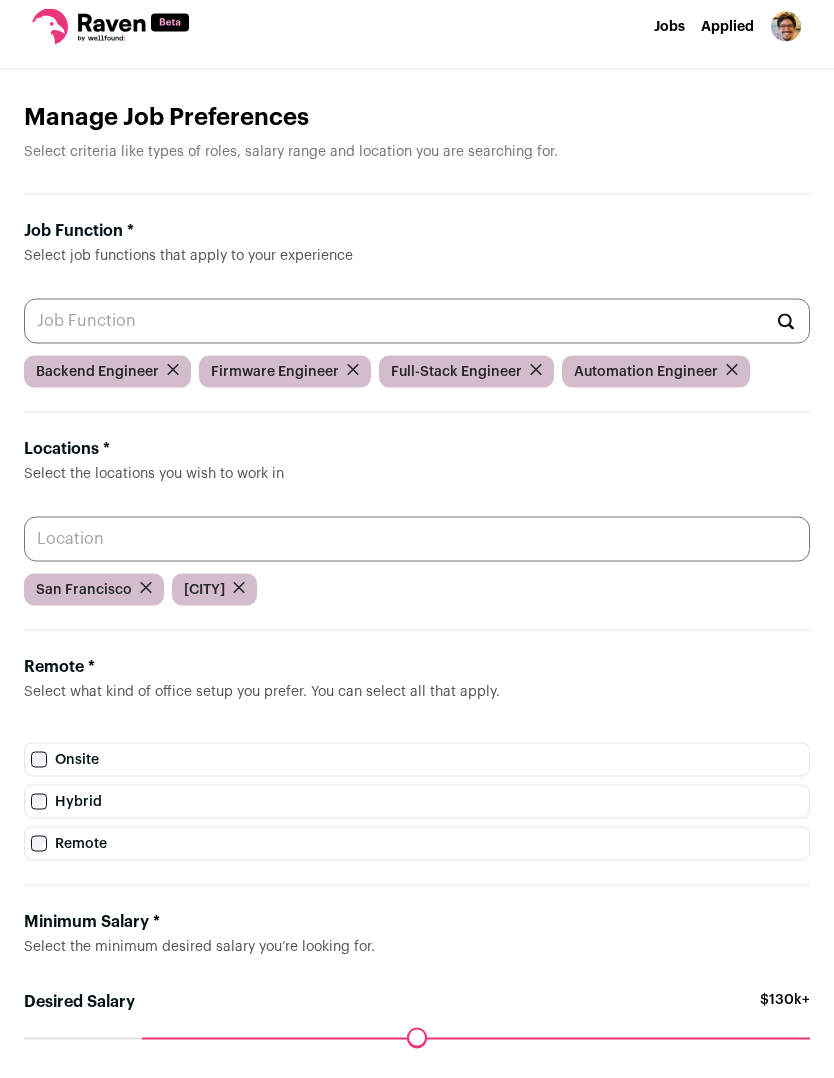 click on "Locations *
Select the locations you wish to work in" at bounding box center (417, 554) 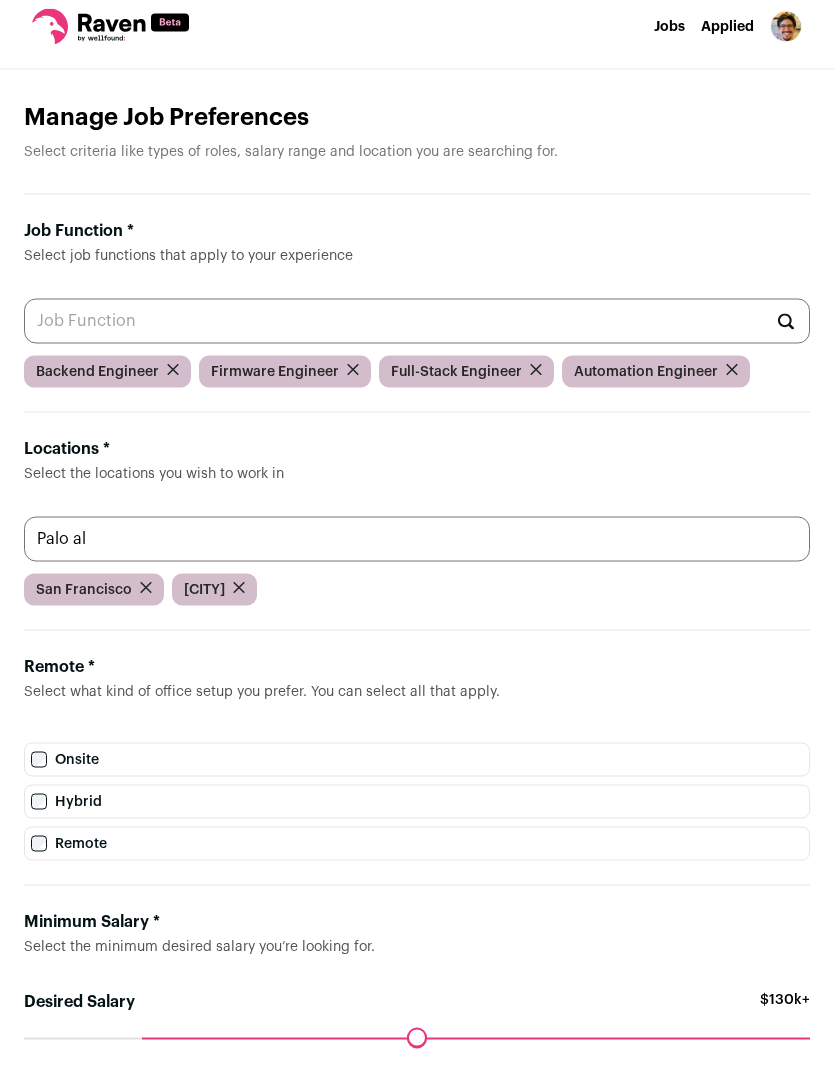 scroll, scrollTop: 0, scrollLeft: 0, axis: both 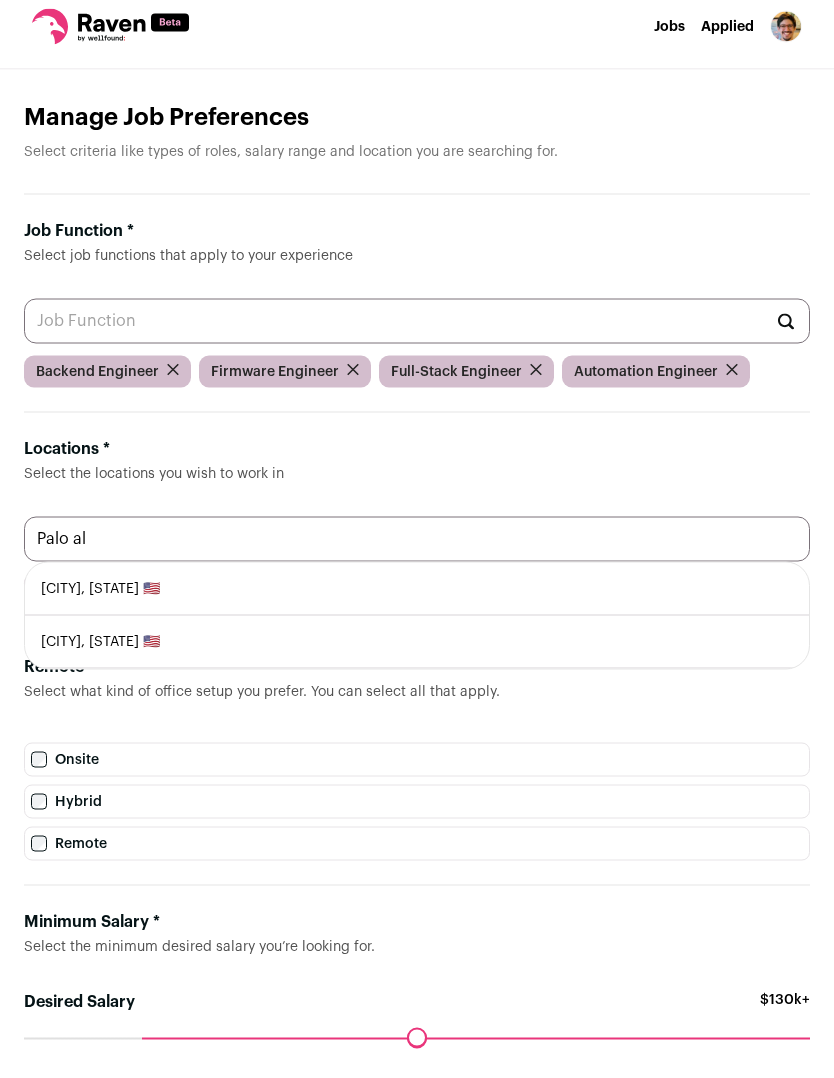 type on "Palo al" 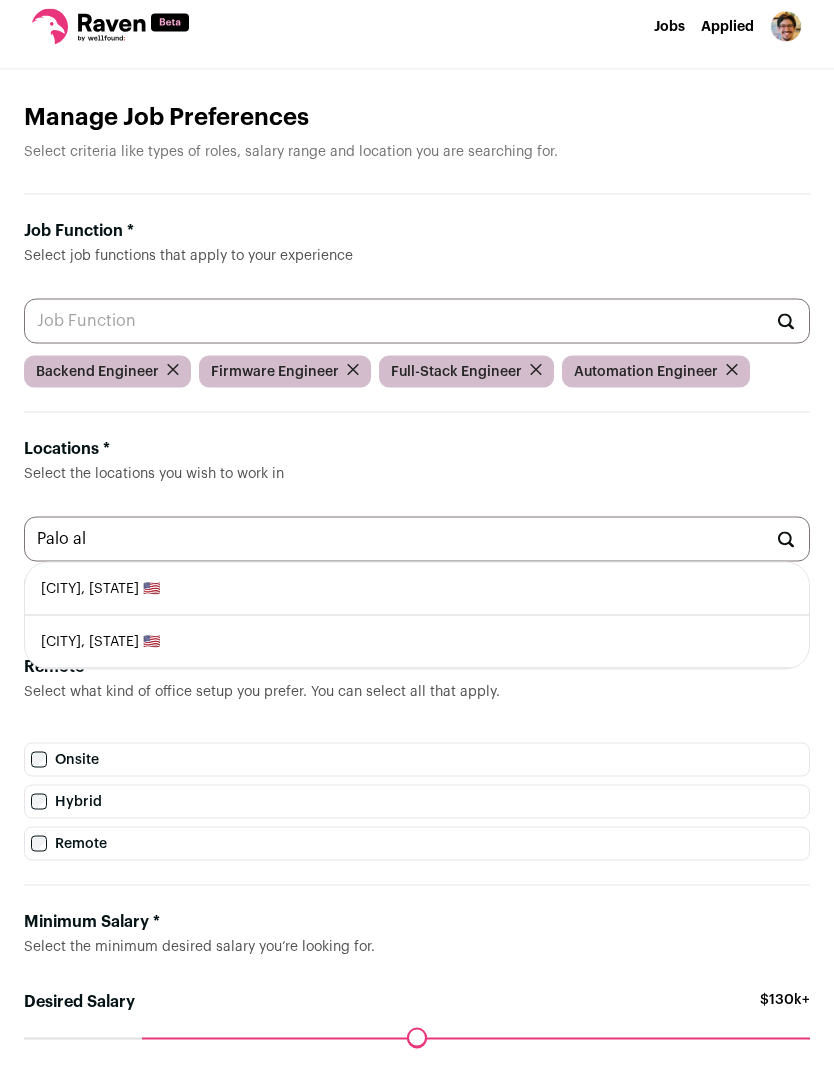 click on "Palo Alto, California 🇺🇸" at bounding box center (417, 604) 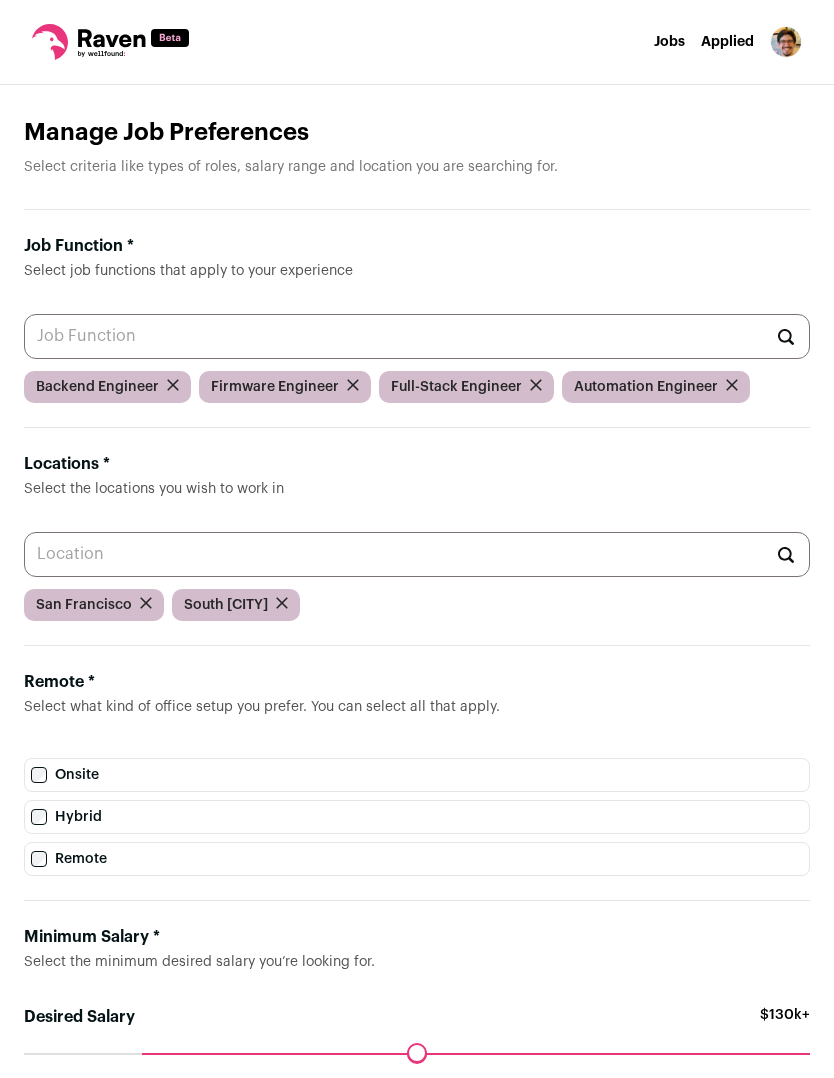 scroll, scrollTop: 15, scrollLeft: 0, axis: vertical 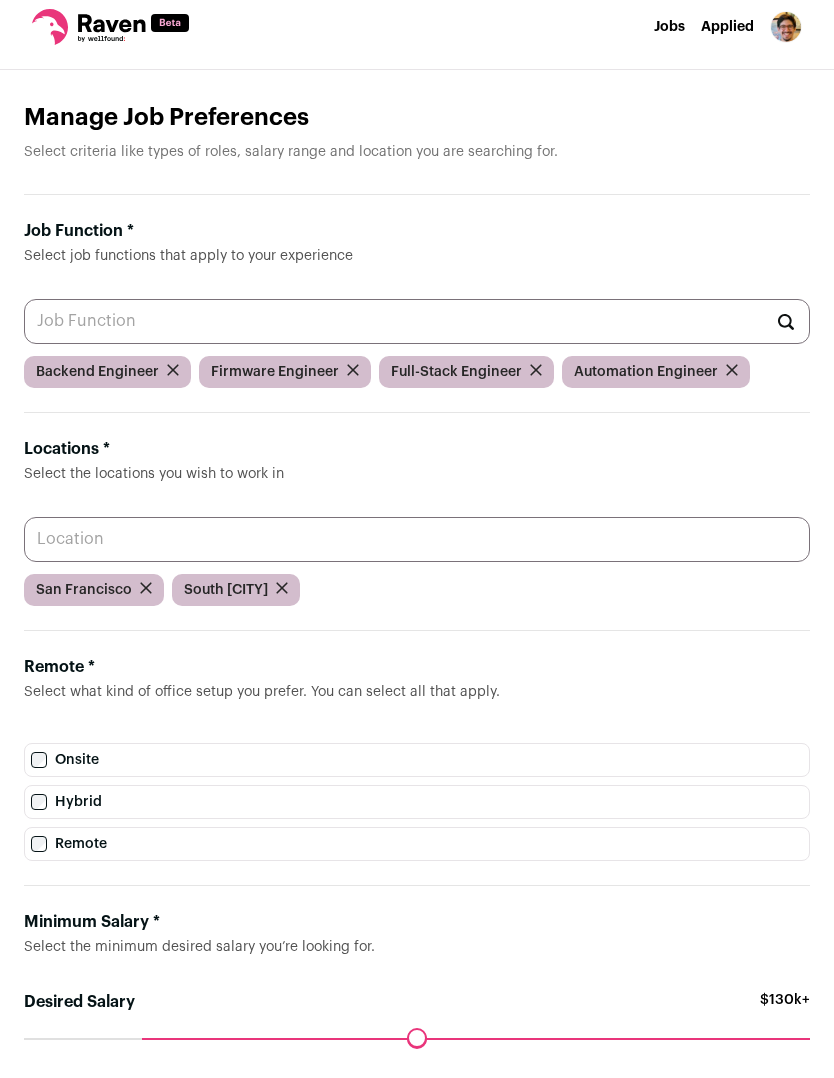 click on "Locations *
Select the locations you wish to work in" at bounding box center [417, 539] 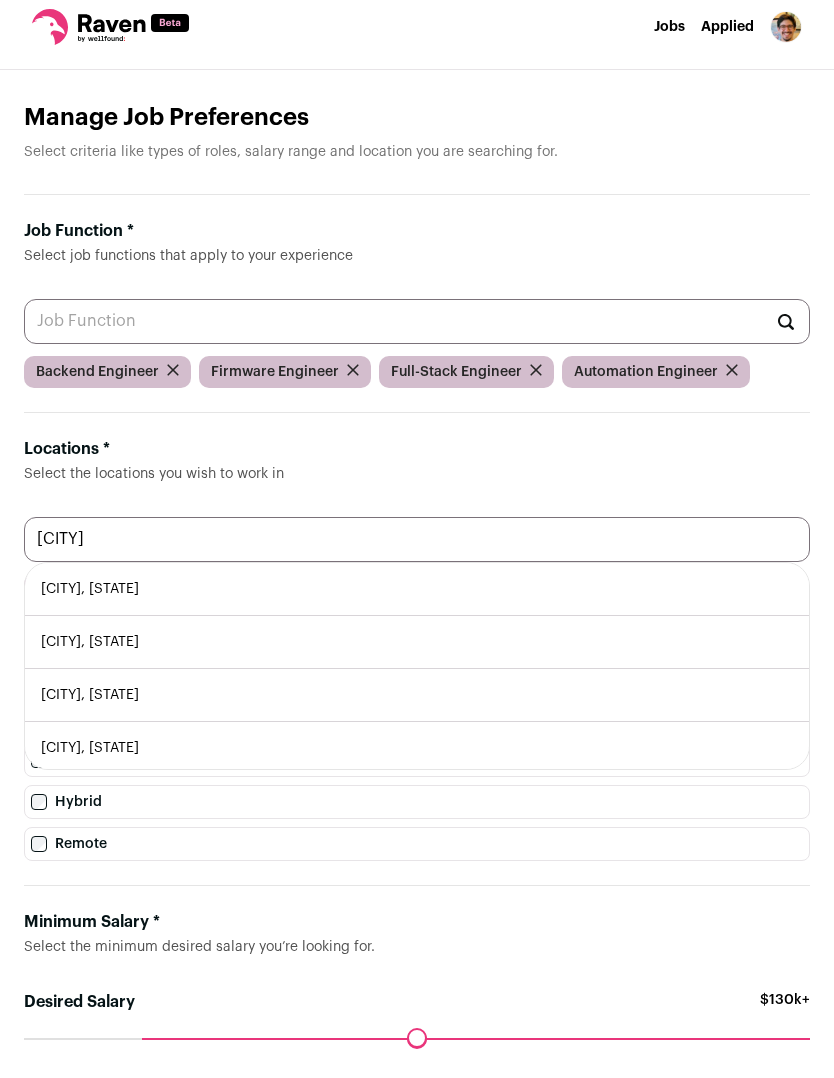 type on "[CITY]" 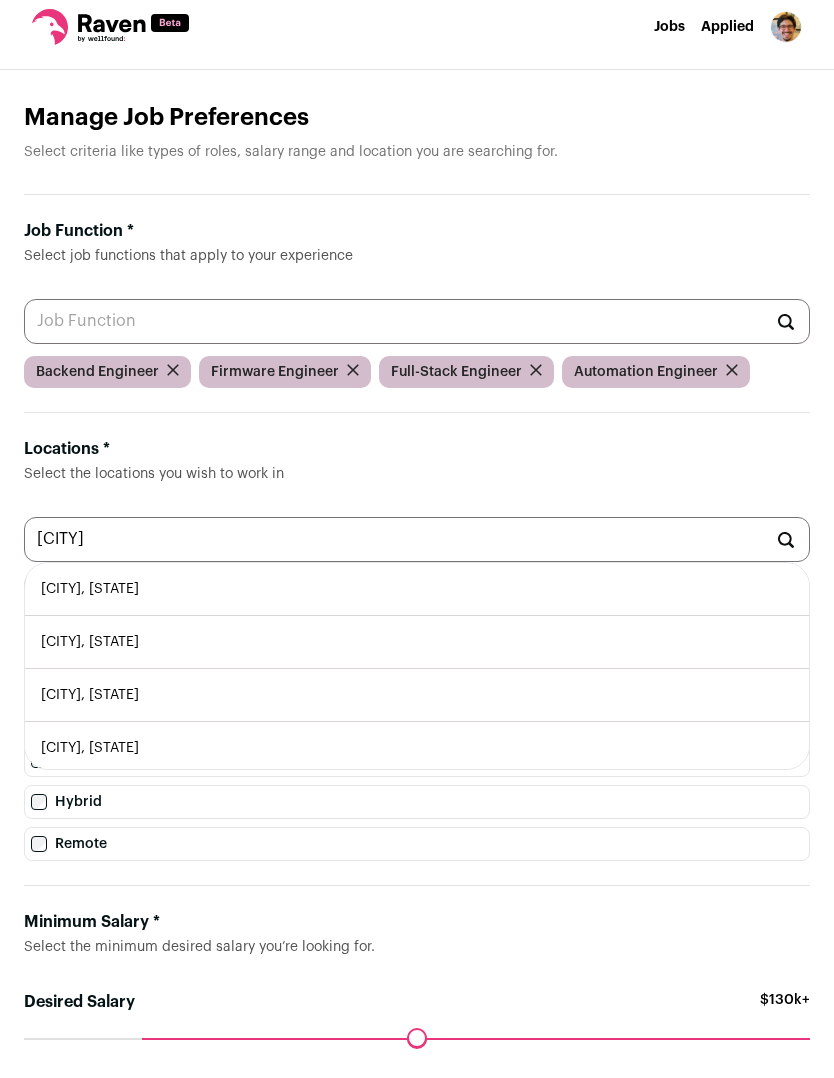 click on "[CITY], [STATE]" at bounding box center [417, 589] 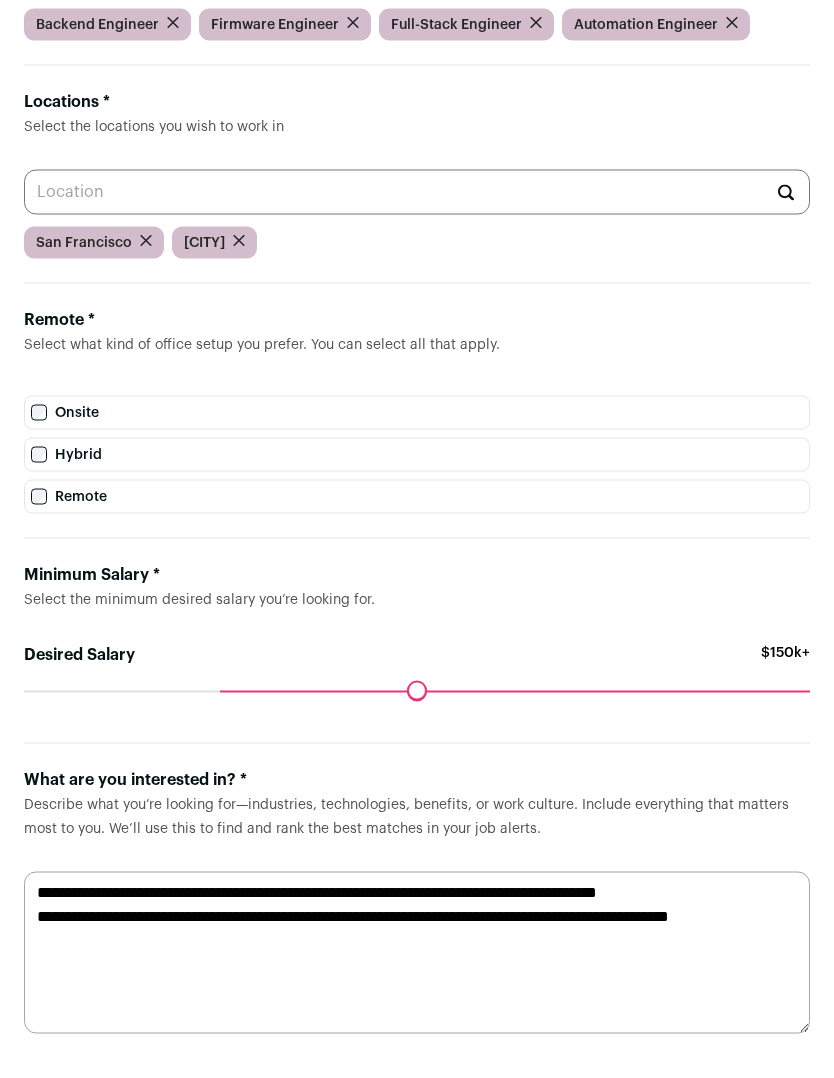 scroll, scrollTop: 378, scrollLeft: 0, axis: vertical 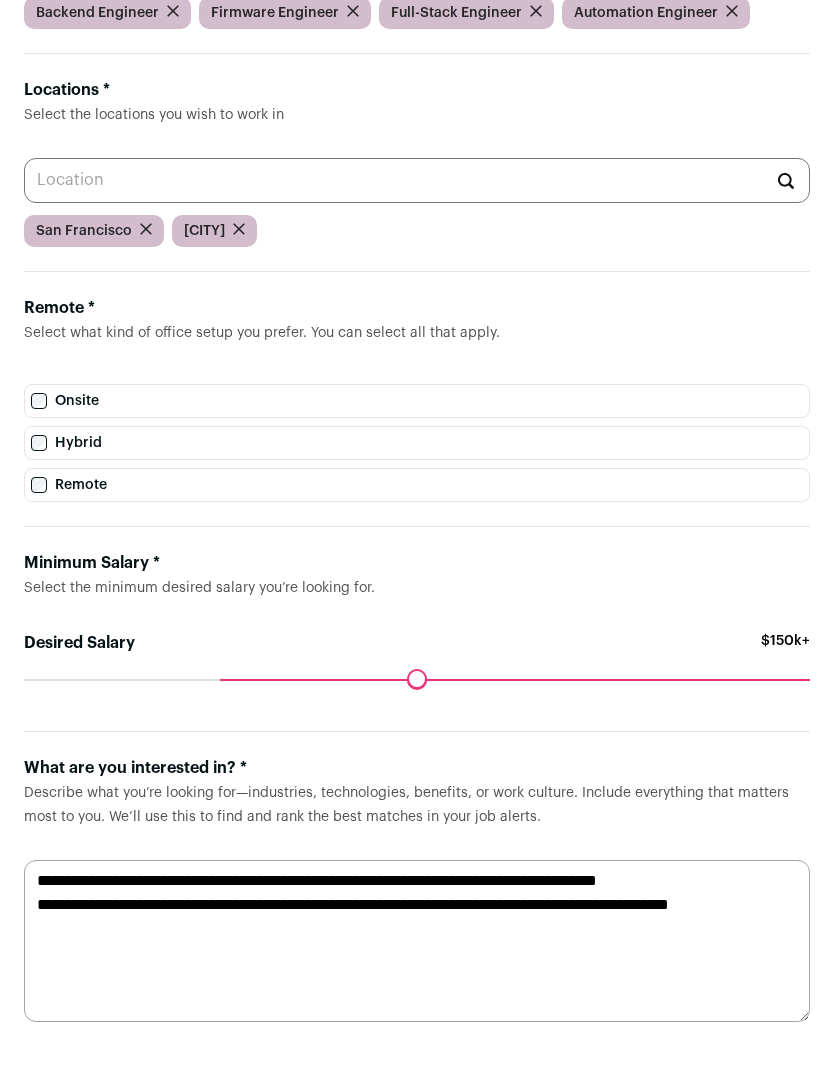 click on "**********" at bounding box center (417, 941) 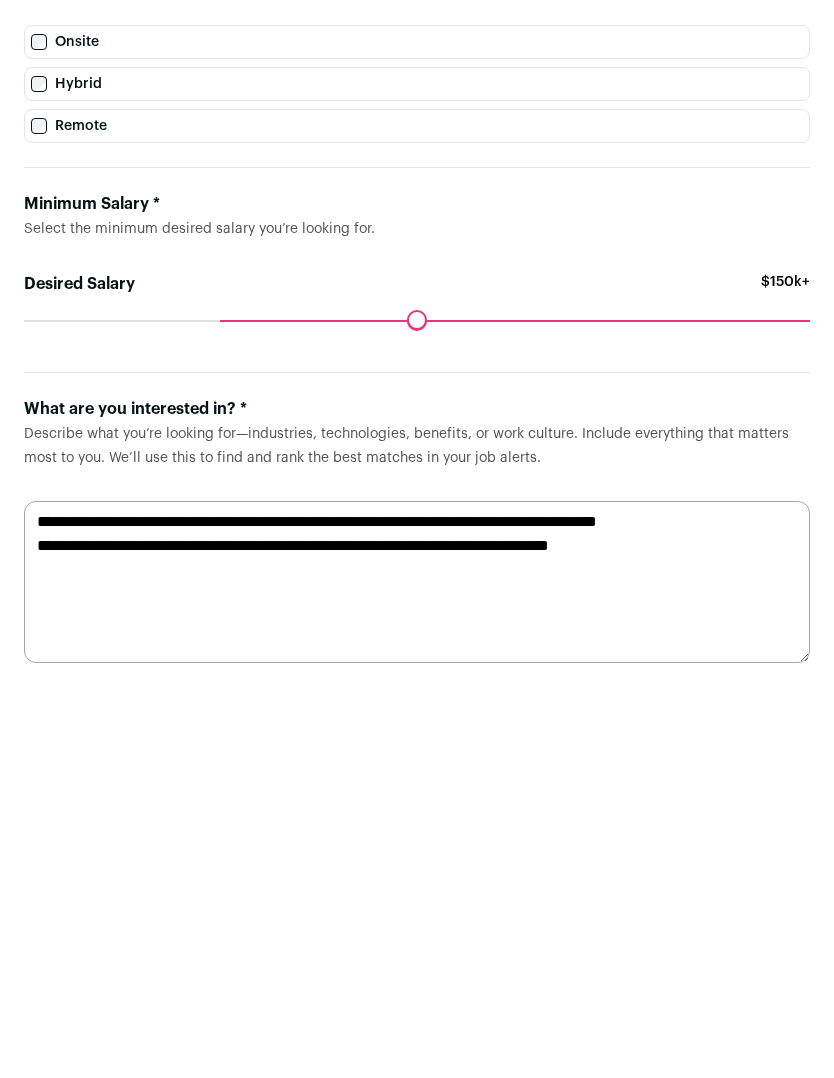 type on "**********" 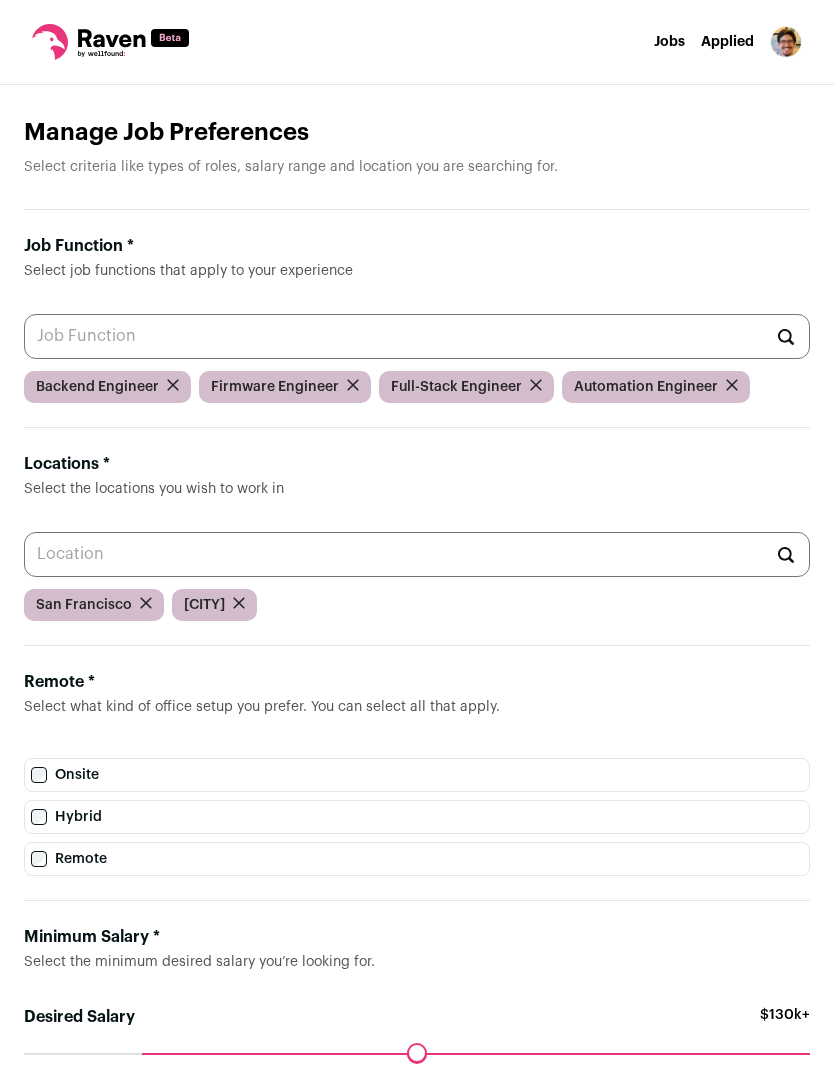 scroll, scrollTop: 737, scrollLeft: 0, axis: vertical 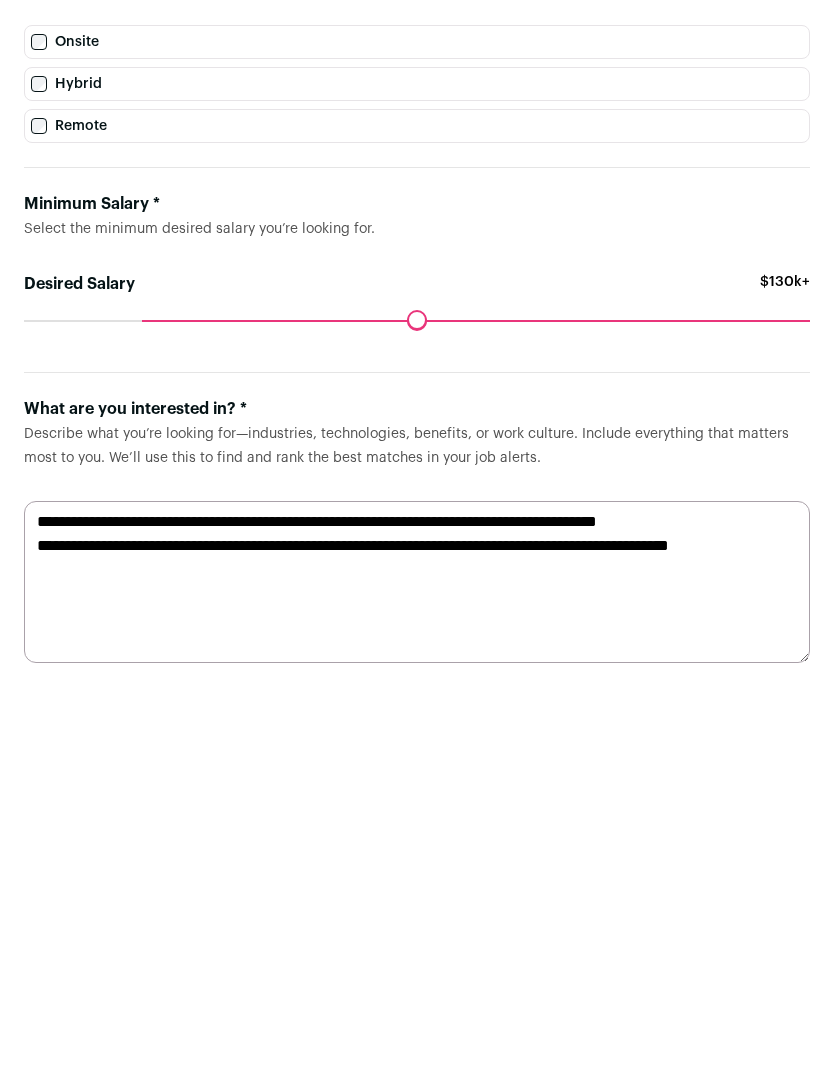 click on "**********" at bounding box center [417, 941] 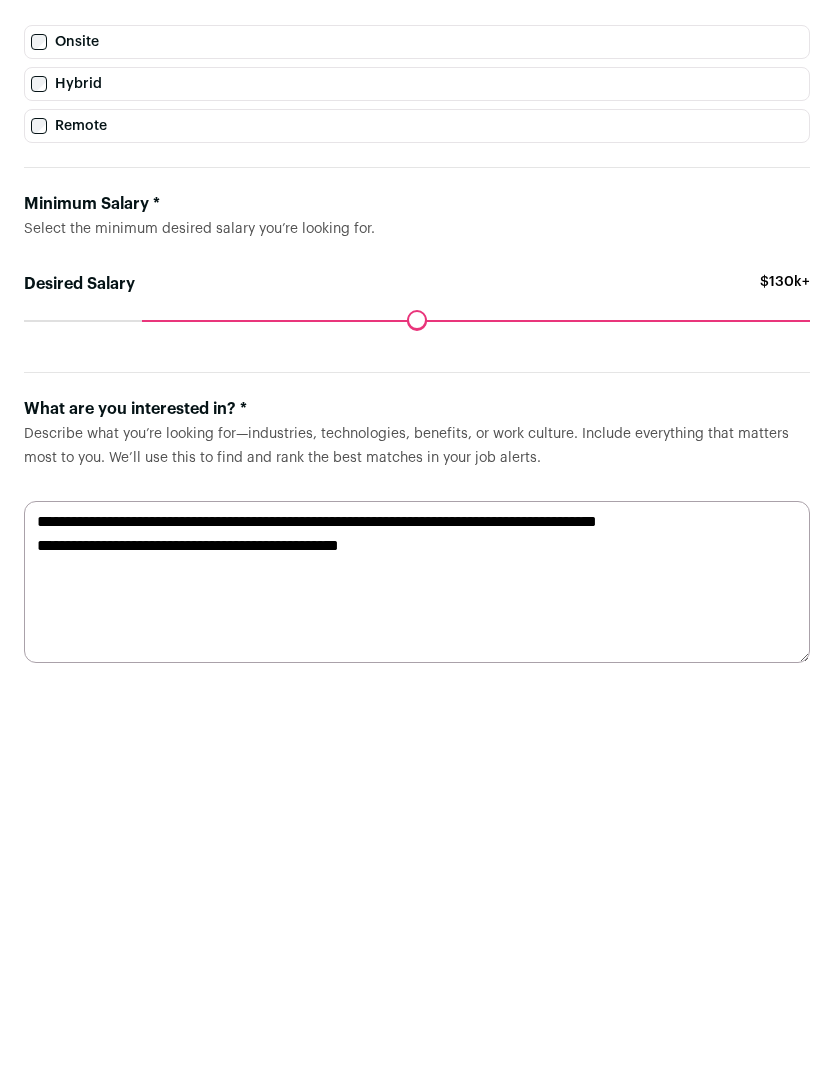 type on "**********" 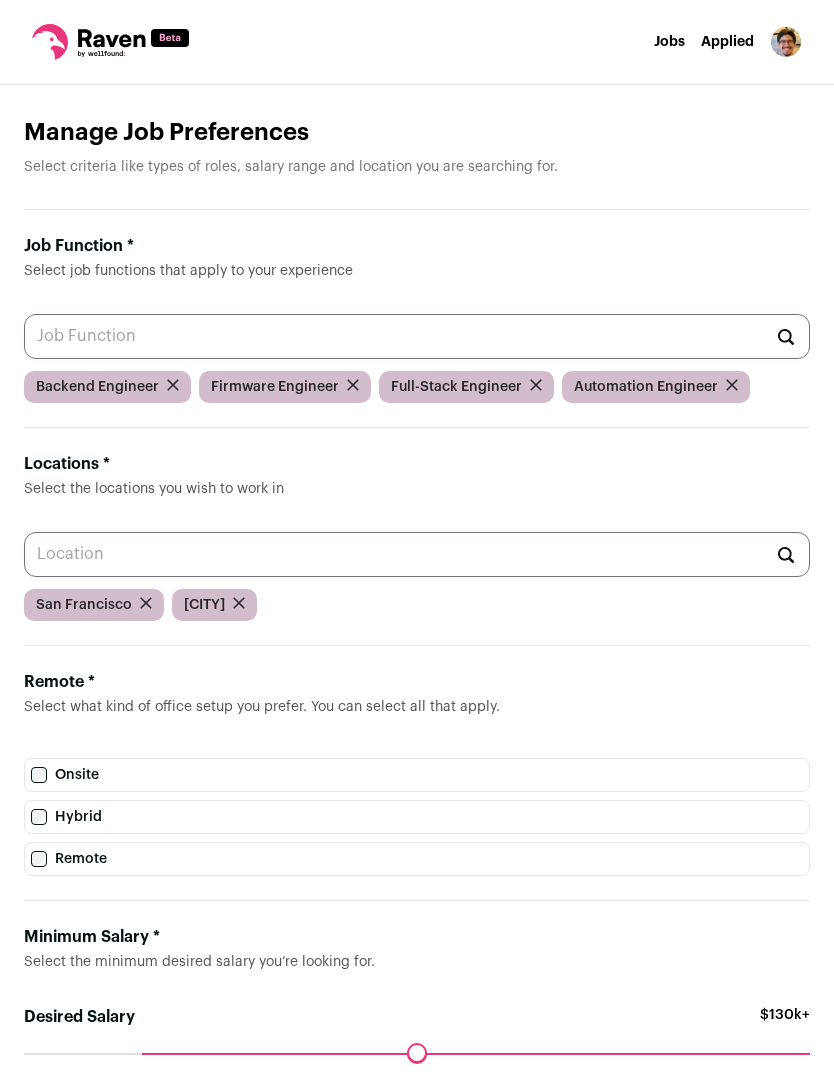 scroll, scrollTop: 378, scrollLeft: 0, axis: vertical 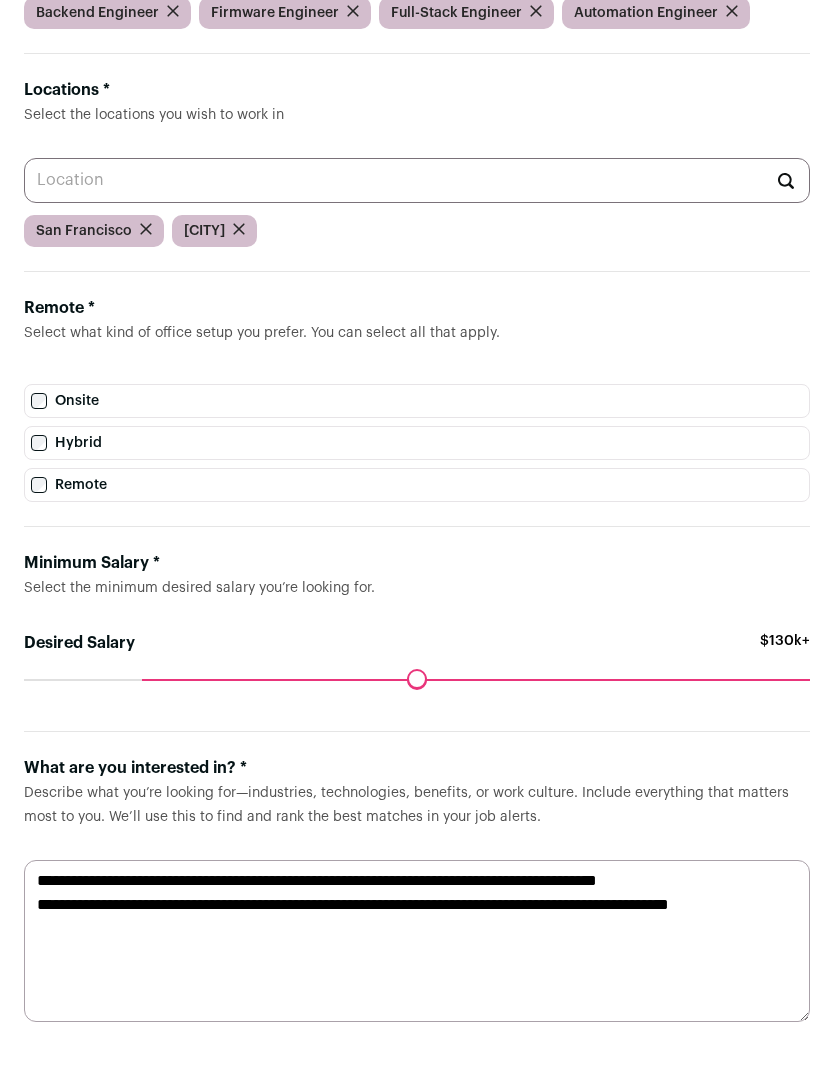 click on "**********" at bounding box center (417, 889) 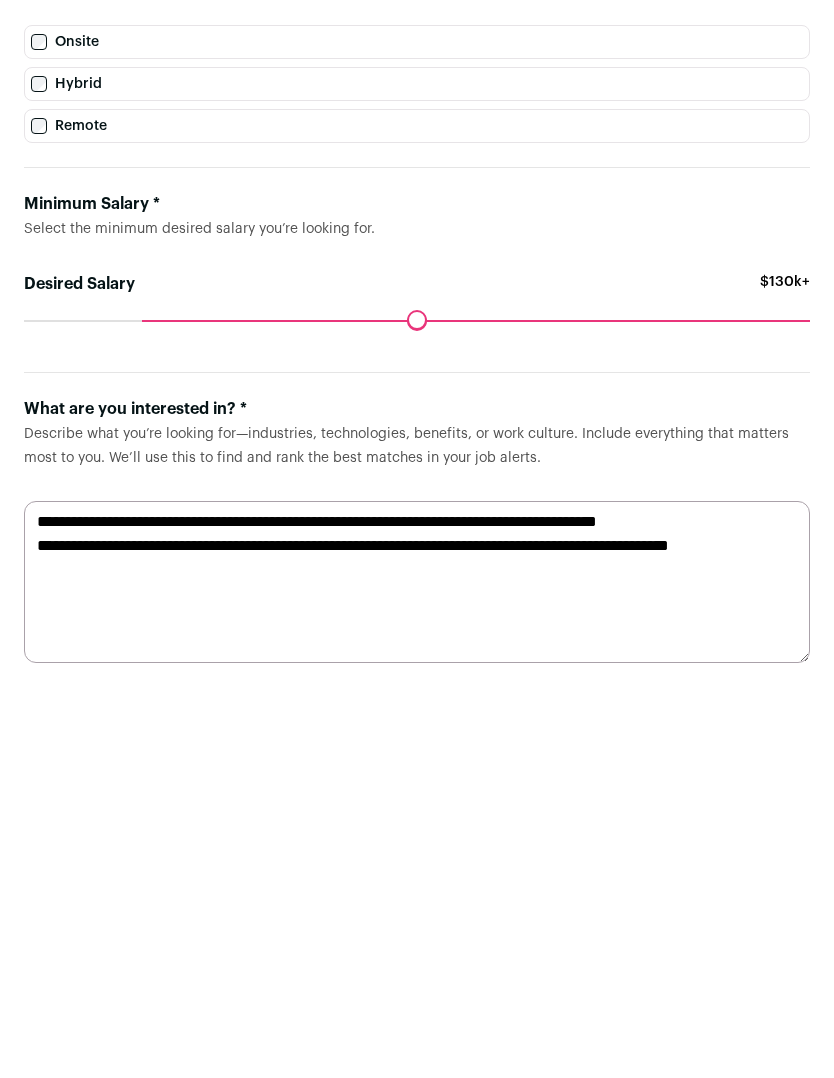 type on "**********" 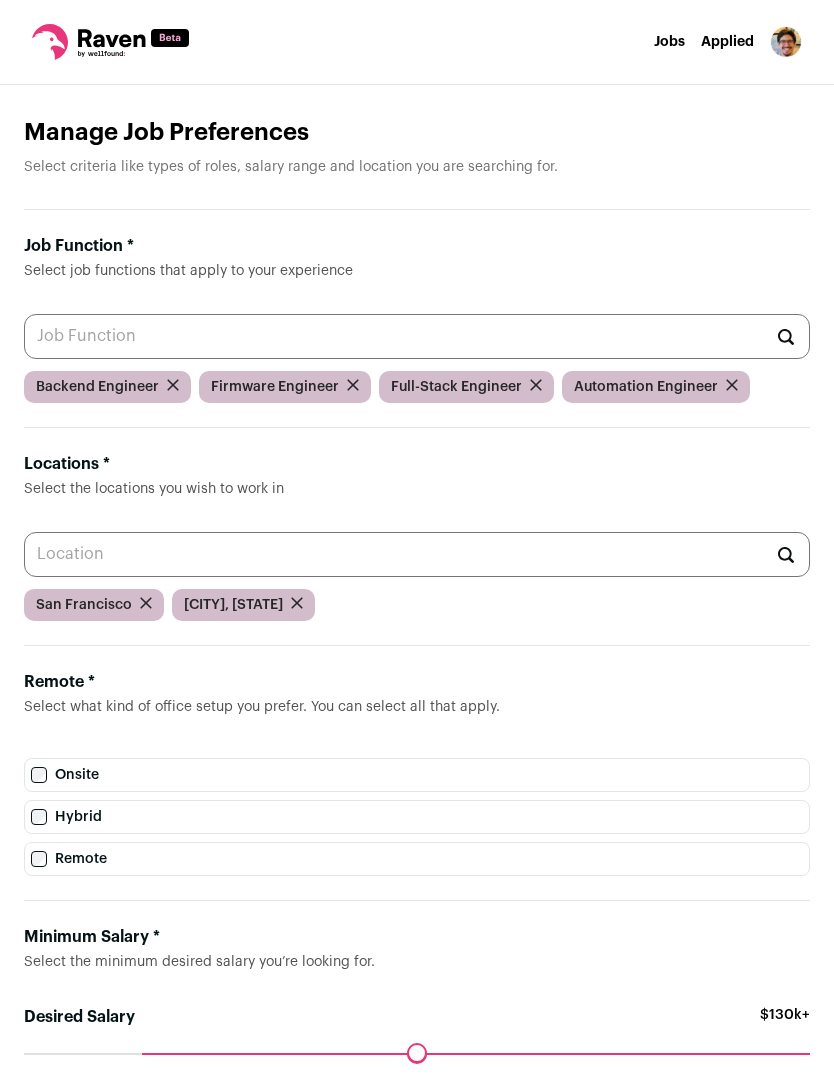 scroll, scrollTop: 378, scrollLeft: 0, axis: vertical 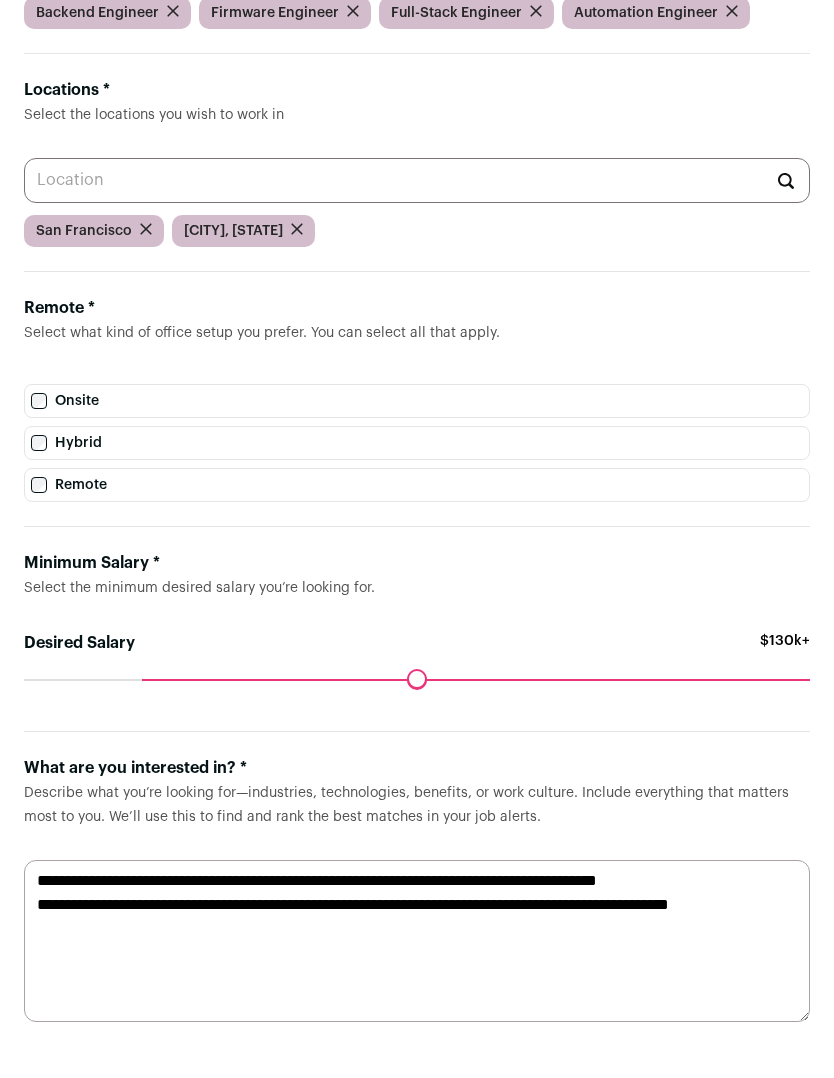 click on "**********" at bounding box center [417, 941] 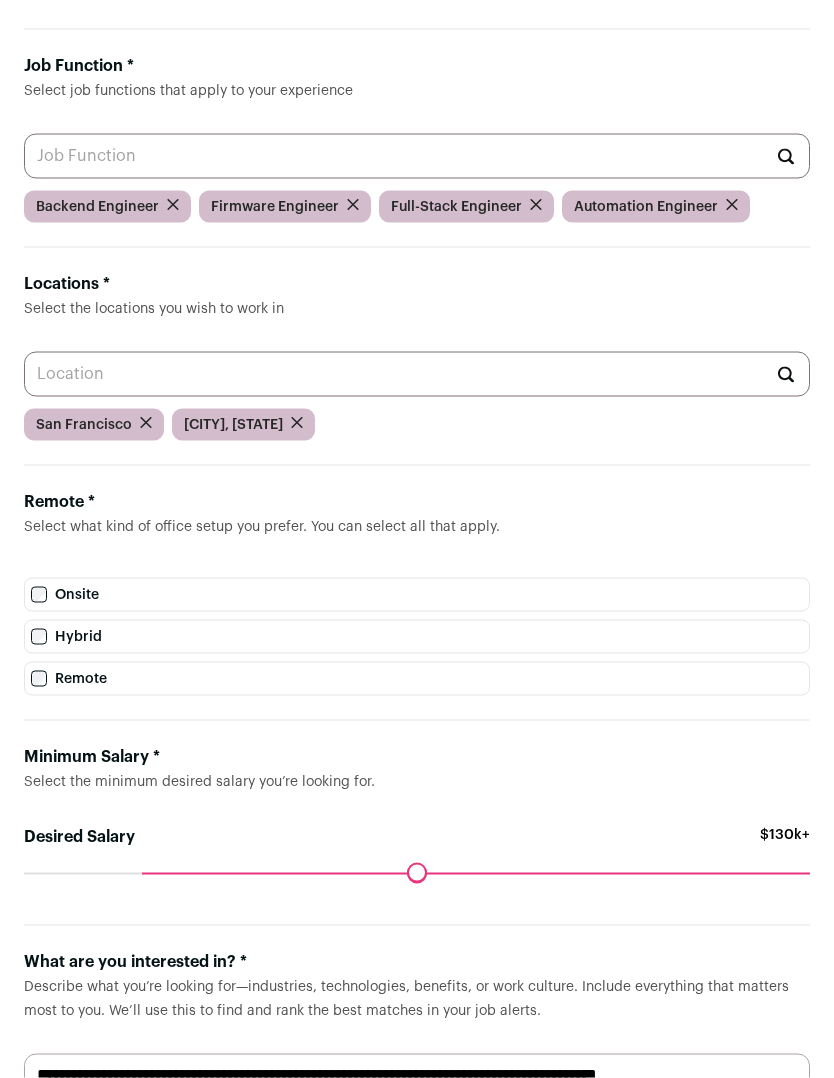 scroll, scrollTop: 0, scrollLeft: 0, axis: both 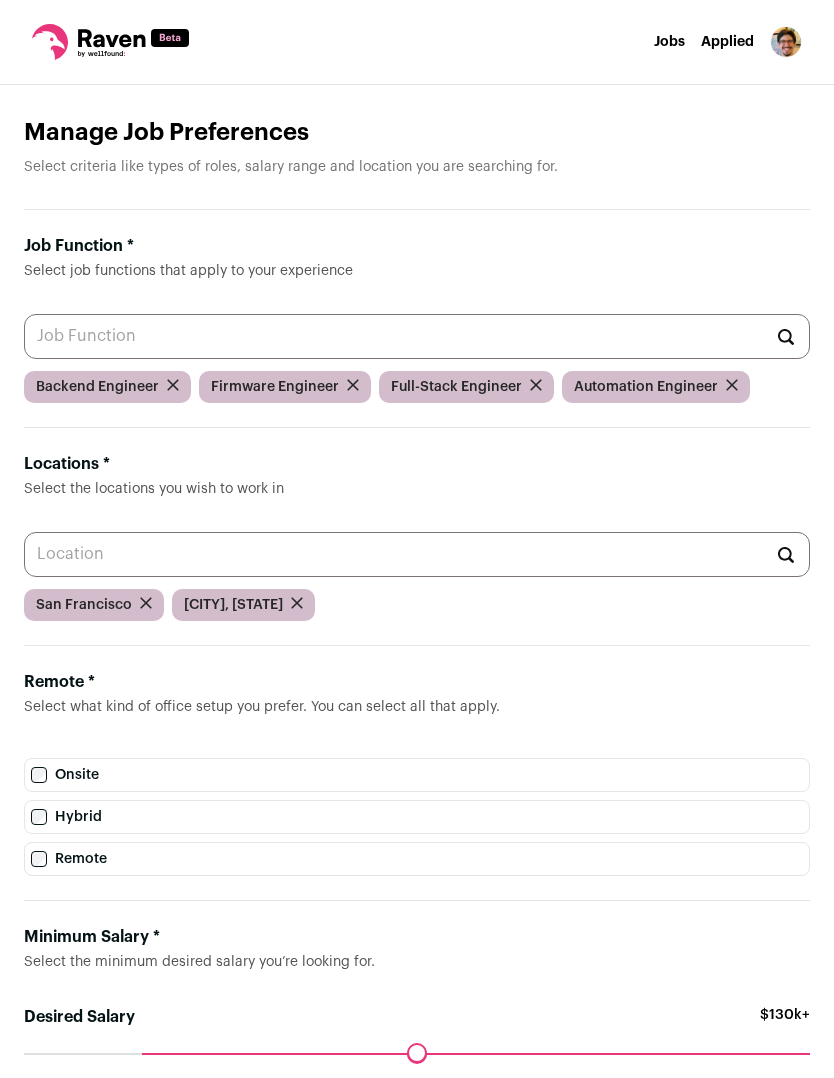 click at bounding box center (110, 42) 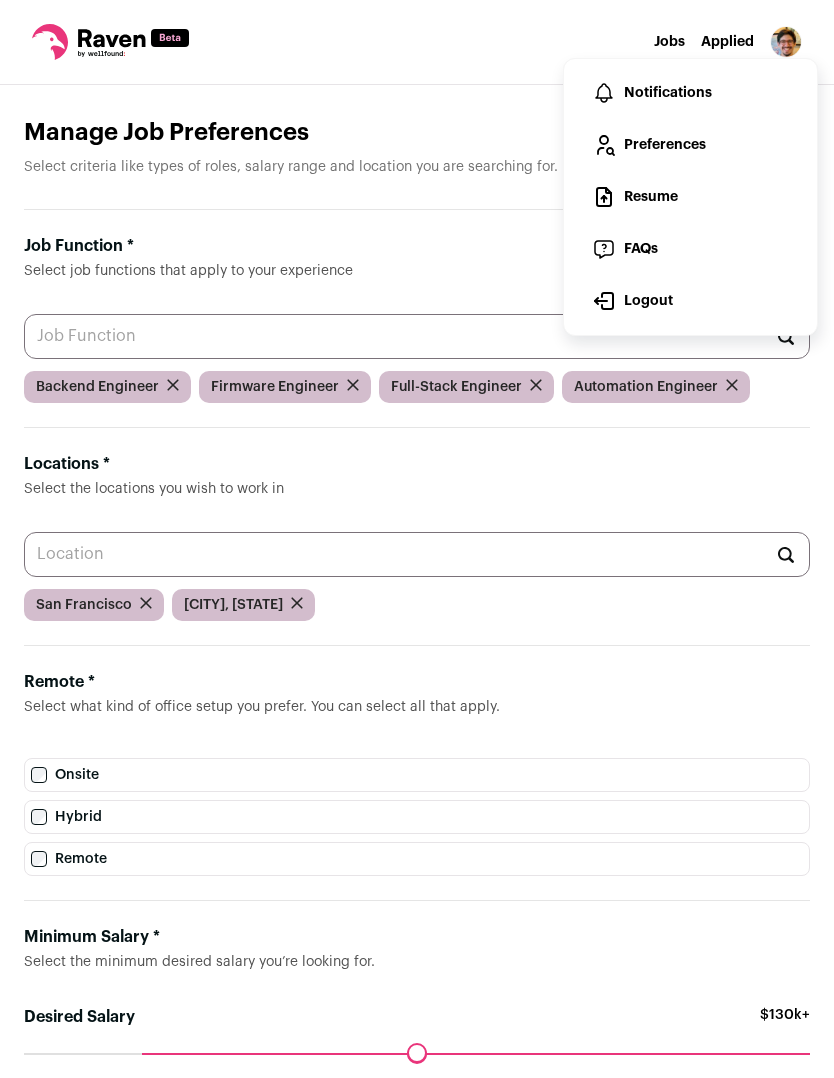 click at bounding box center [110, 42] 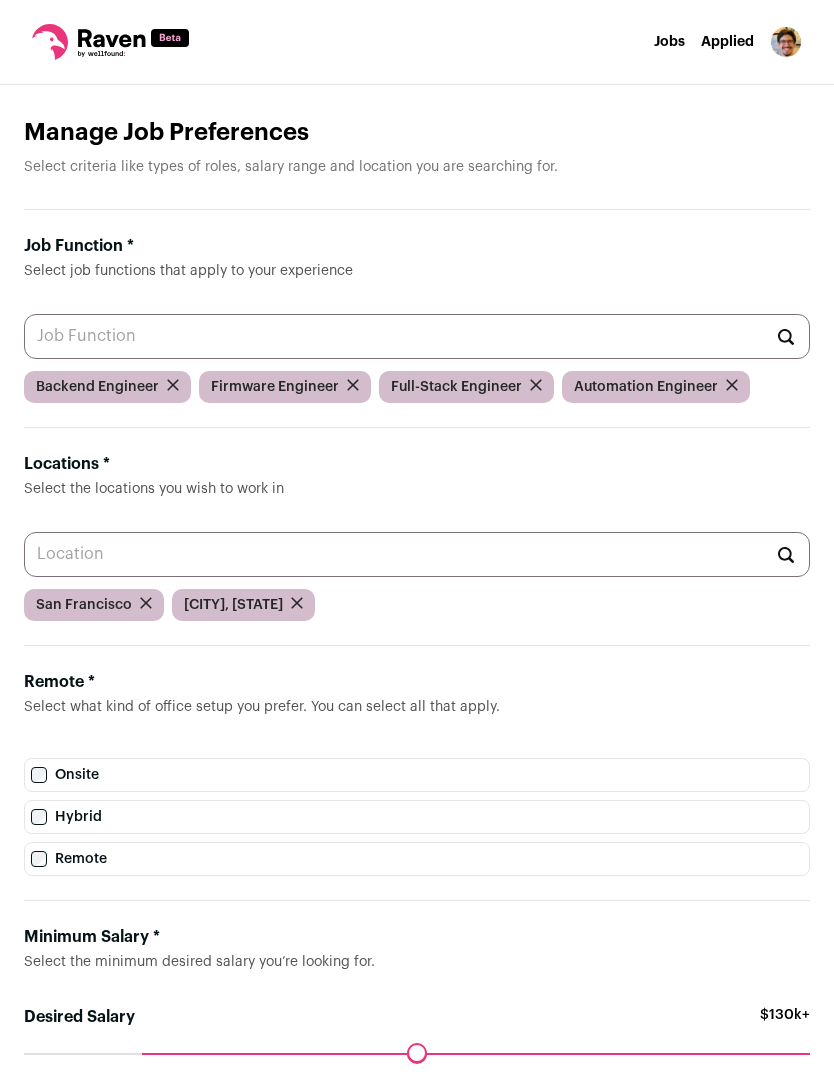 click at bounding box center (110, 42) 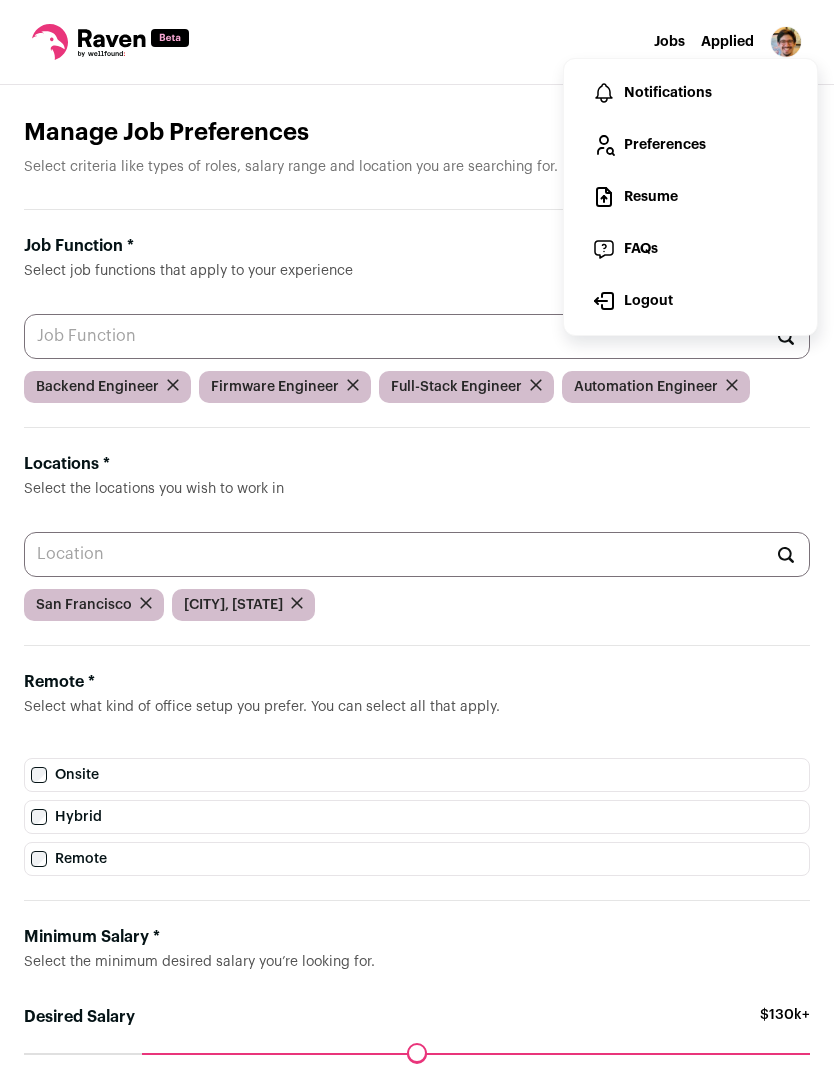 click on "FAQs" at bounding box center (690, 249) 